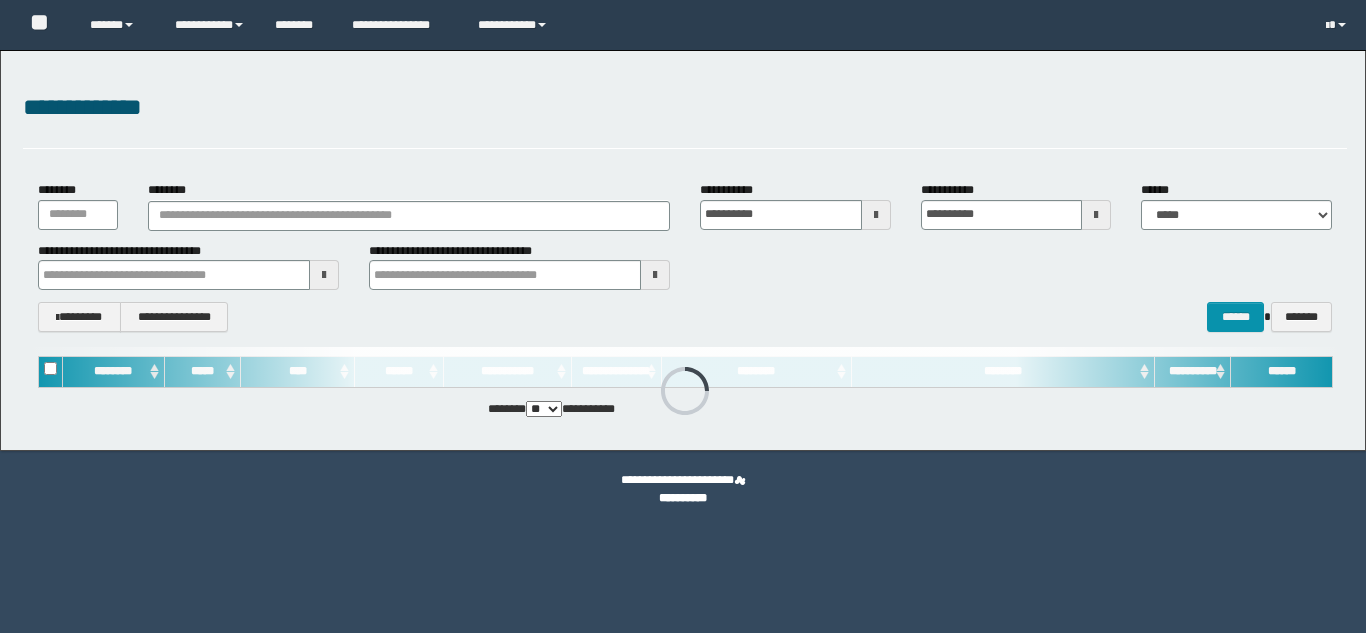 scroll, scrollTop: 0, scrollLeft: 0, axis: both 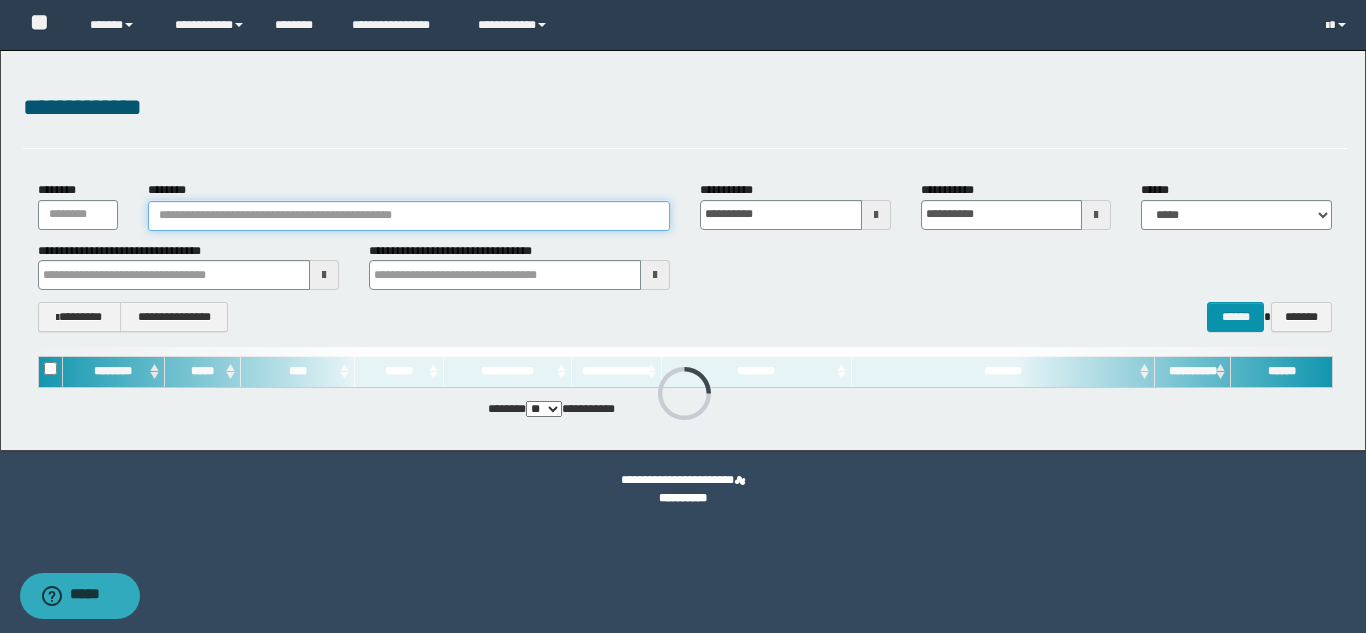 click on "********" at bounding box center (409, 216) 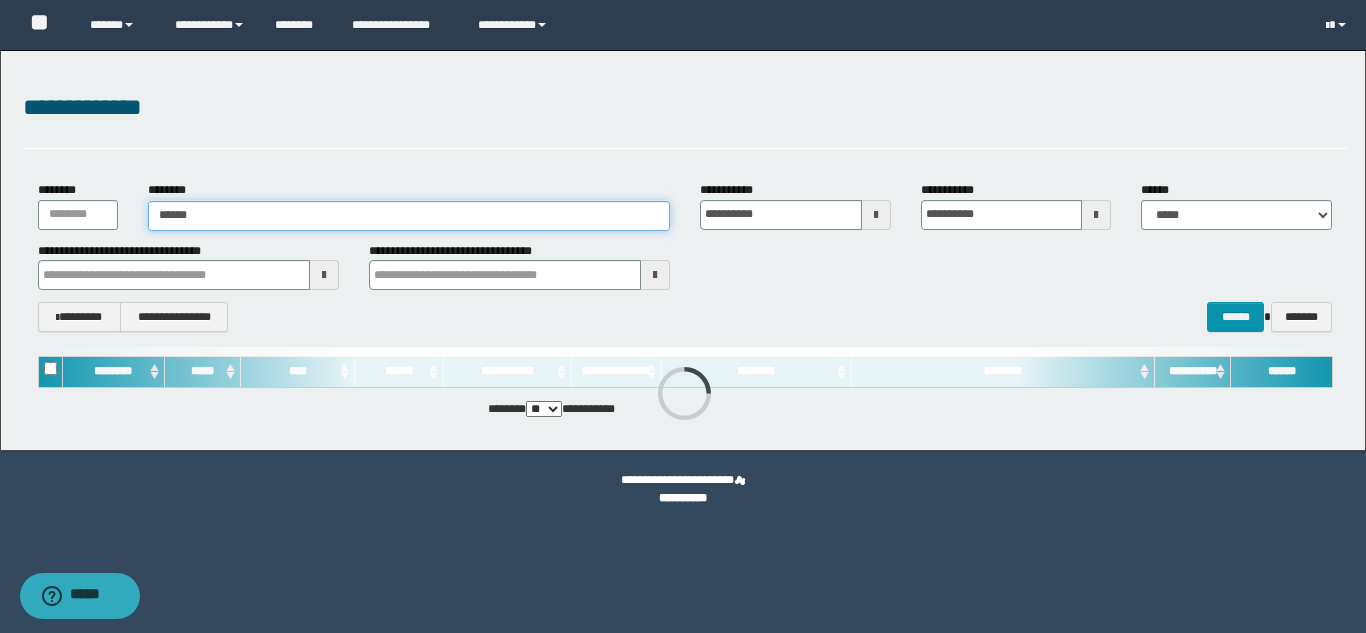 type on "*******" 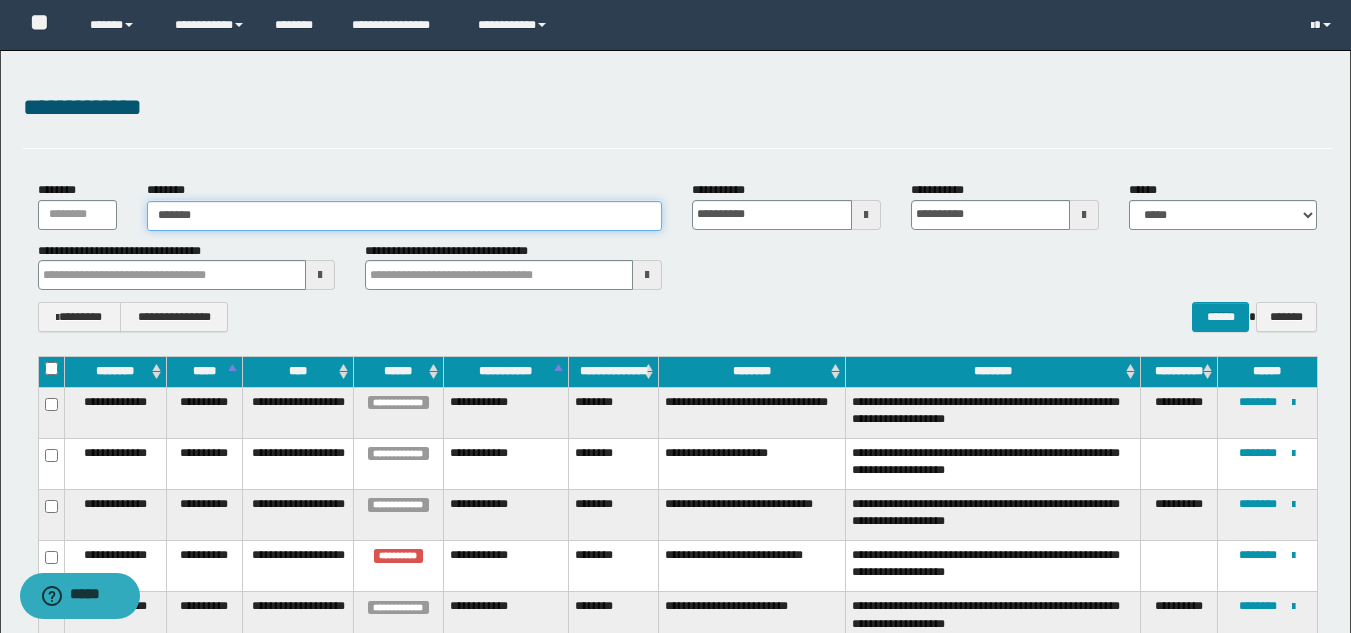 type on "*******" 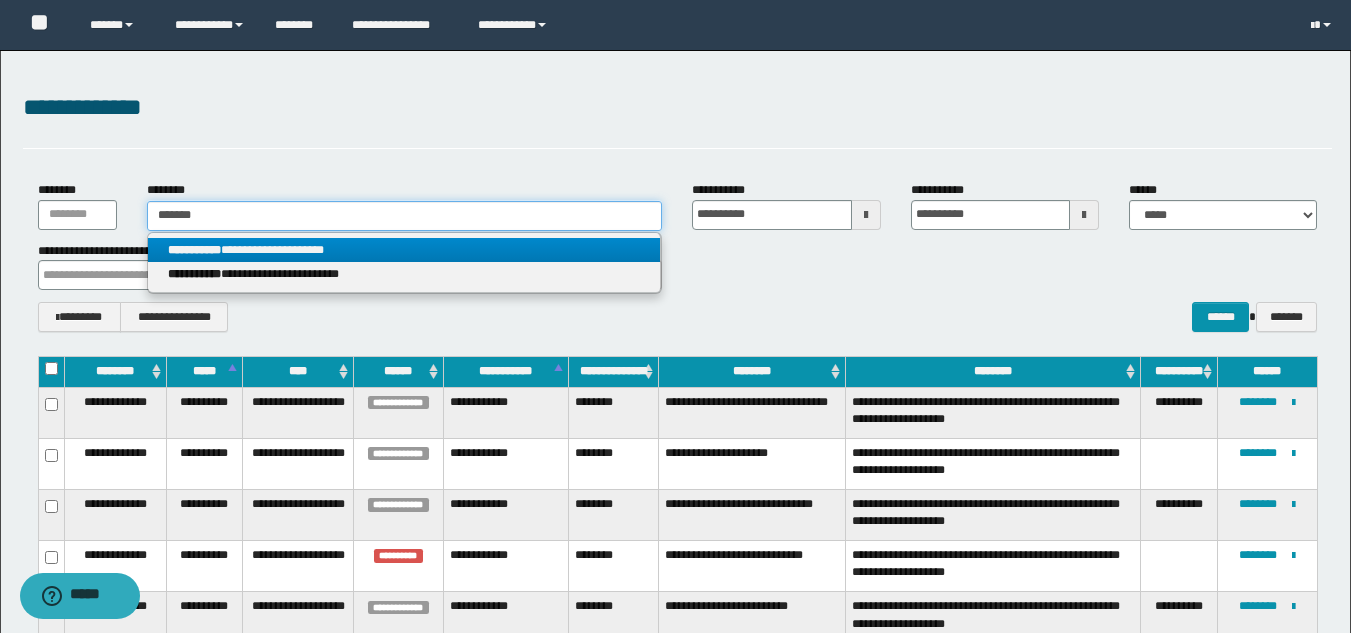 type on "*******" 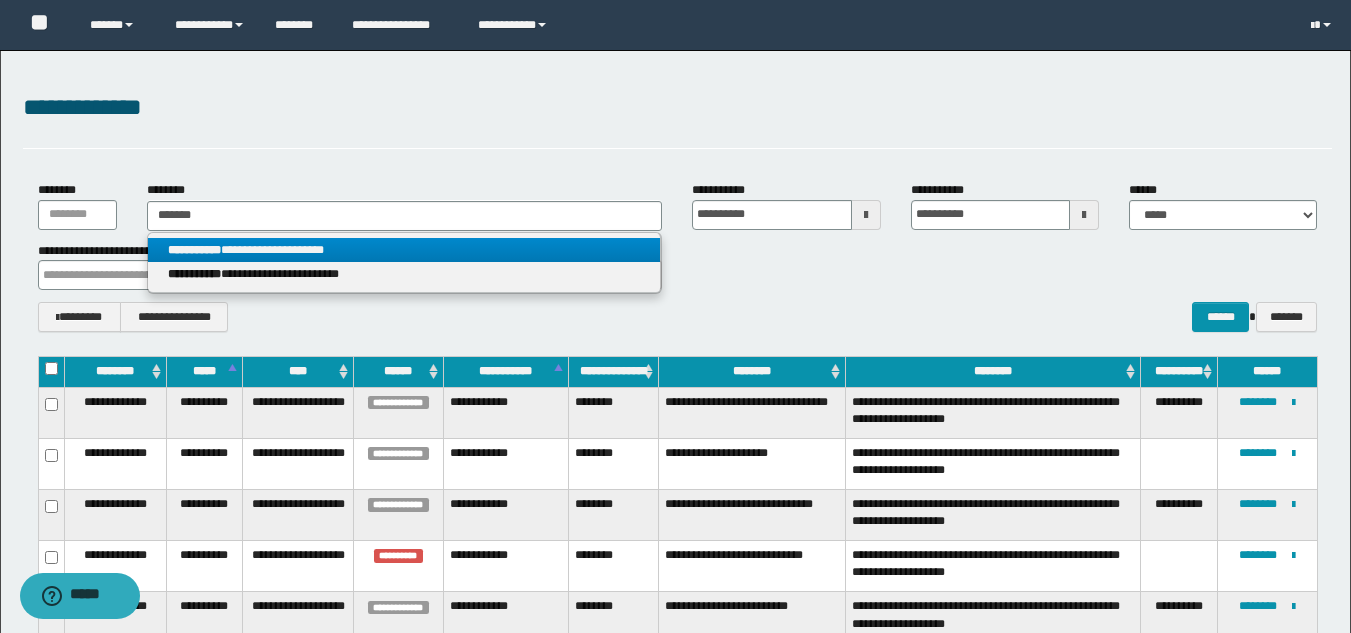 click on "**********" at bounding box center (404, 250) 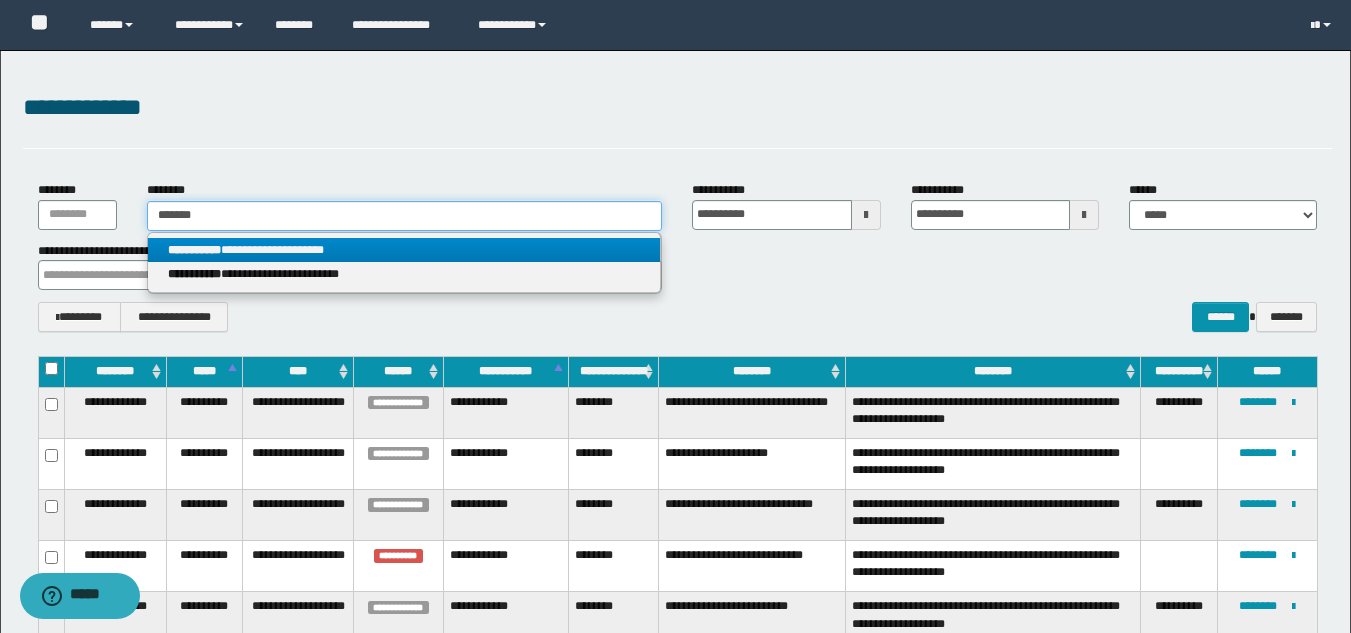 type 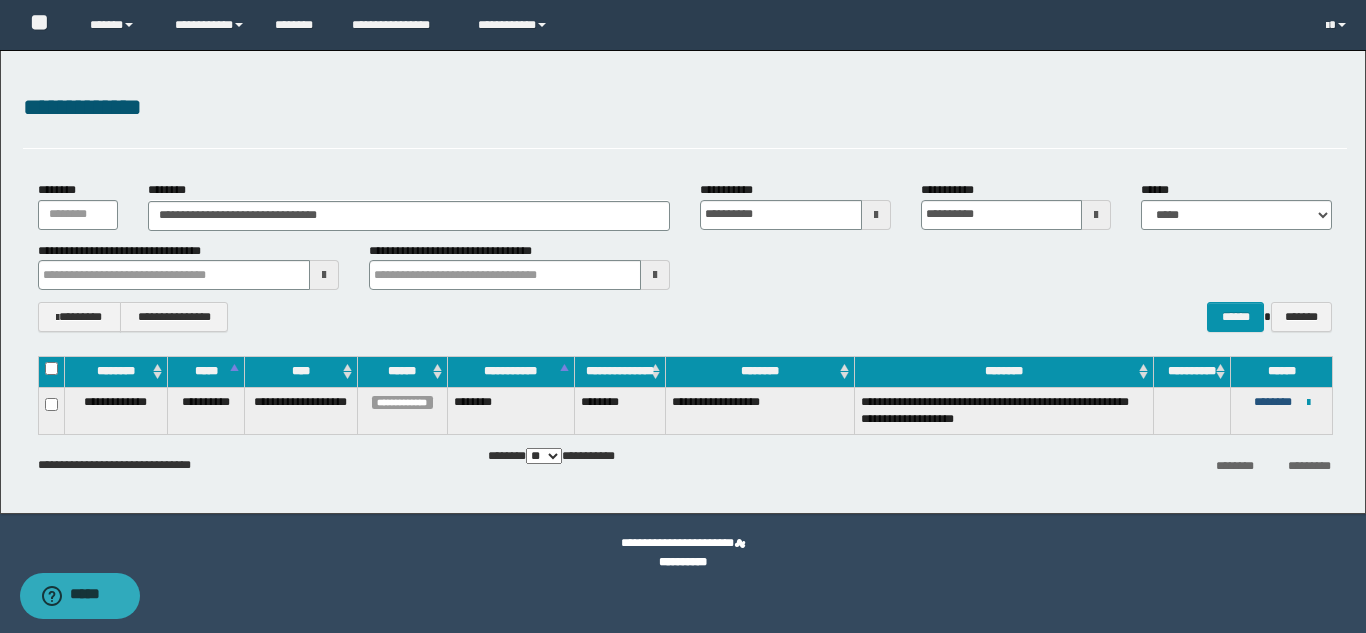 click on "********" at bounding box center [1273, 402] 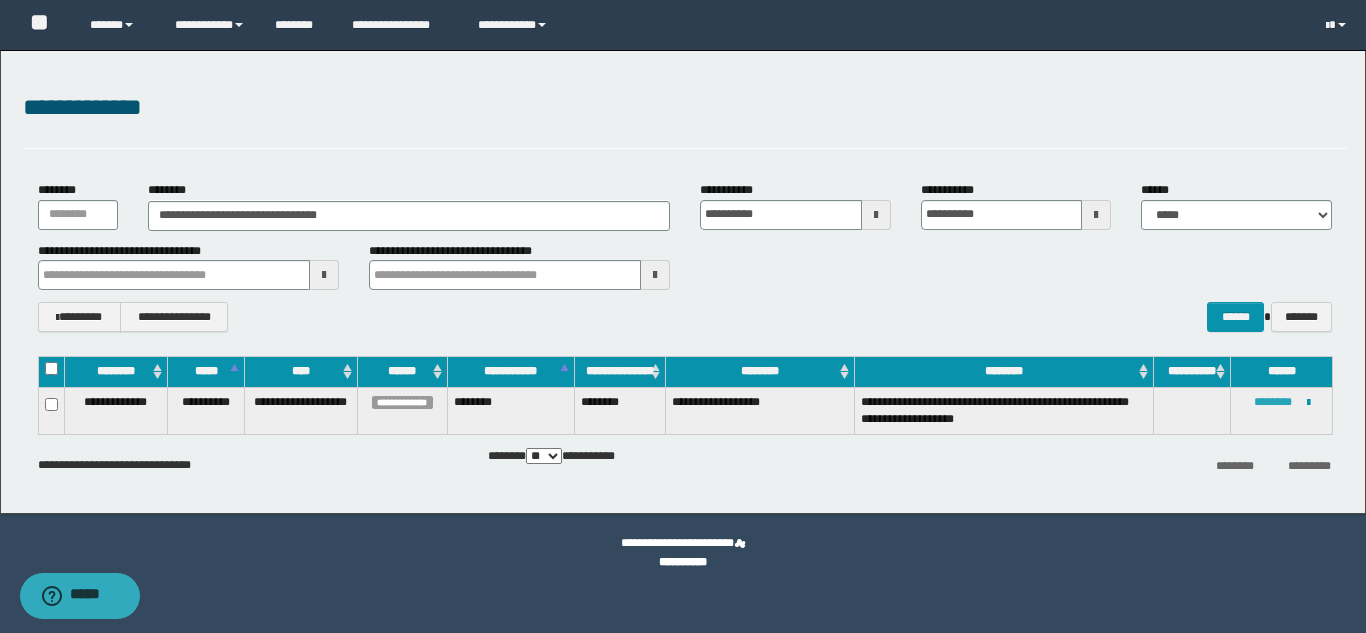 click on "********" at bounding box center [1273, 402] 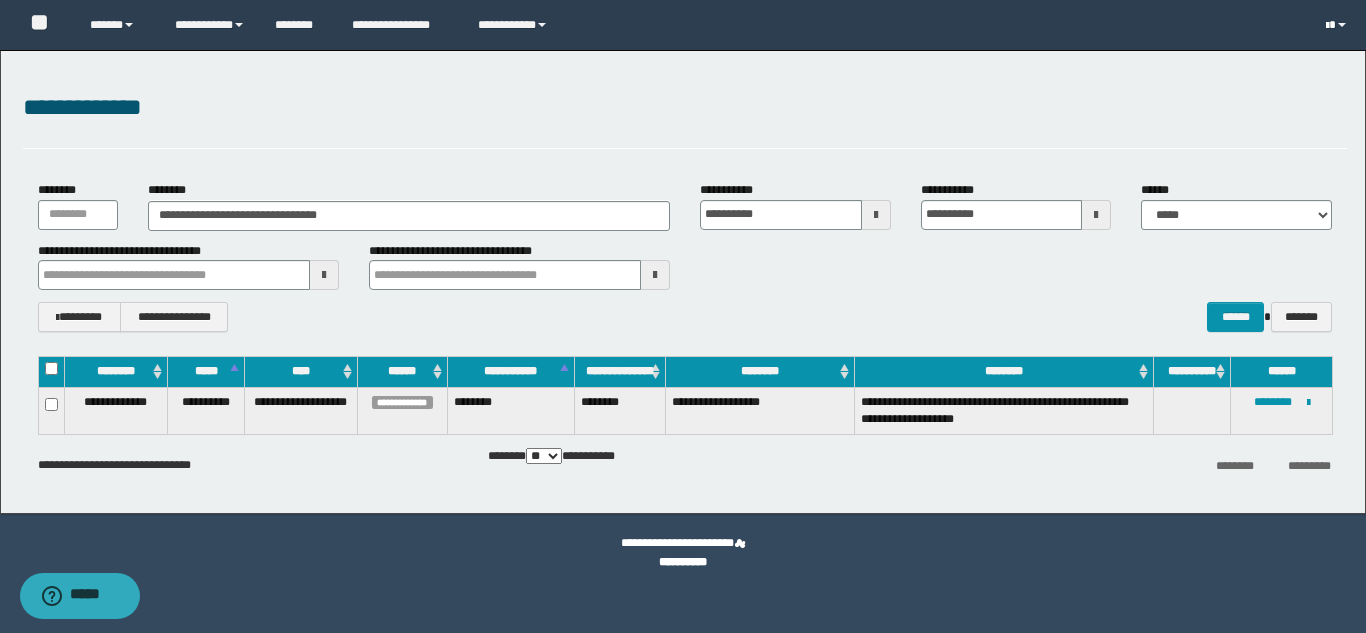click at bounding box center (1338, 25) 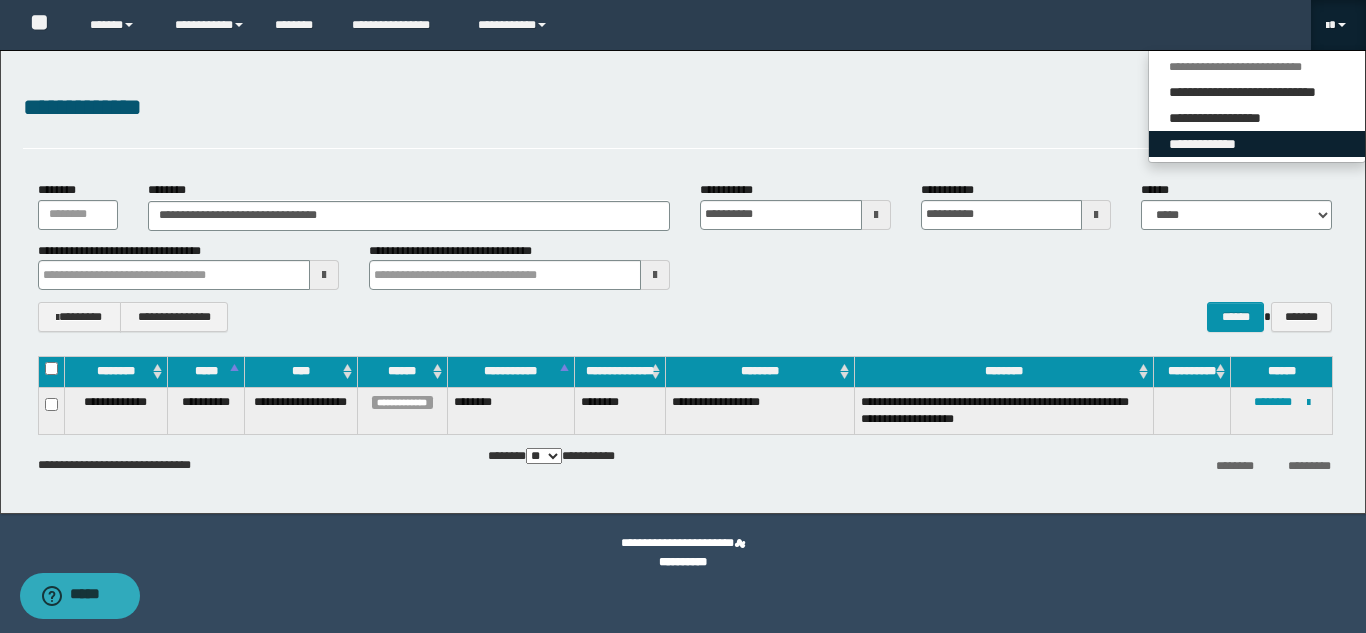 click on "**********" at bounding box center [1257, 144] 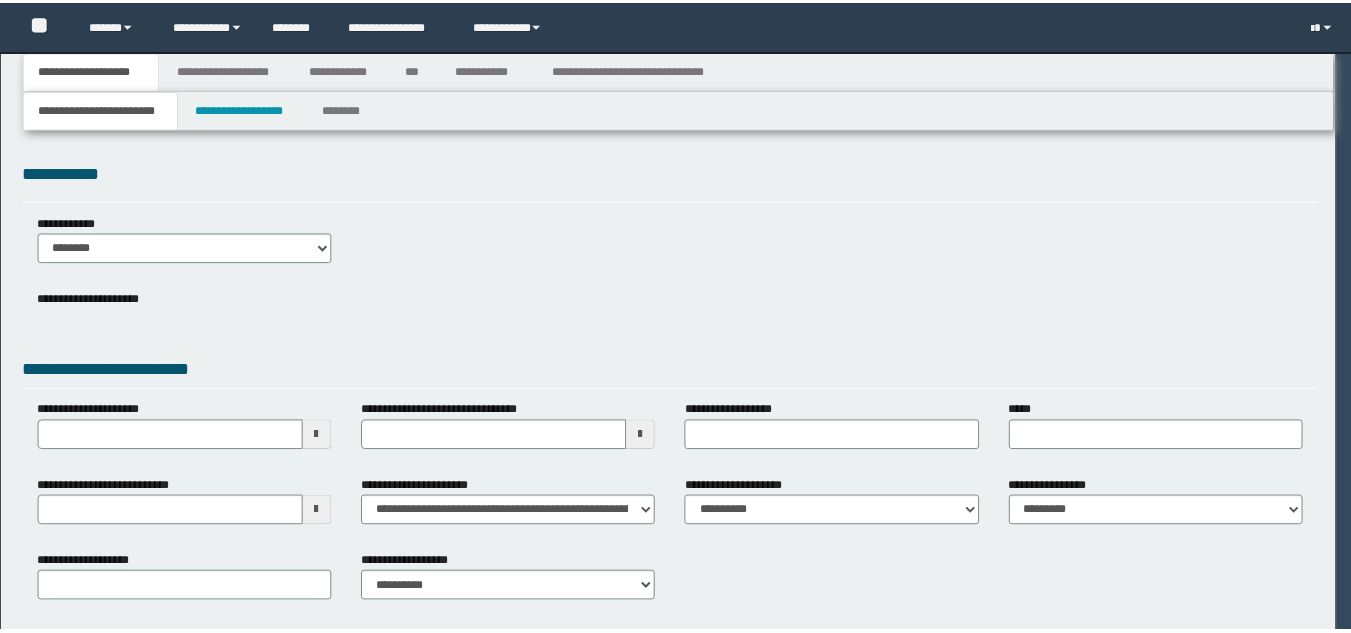 scroll, scrollTop: 0, scrollLeft: 0, axis: both 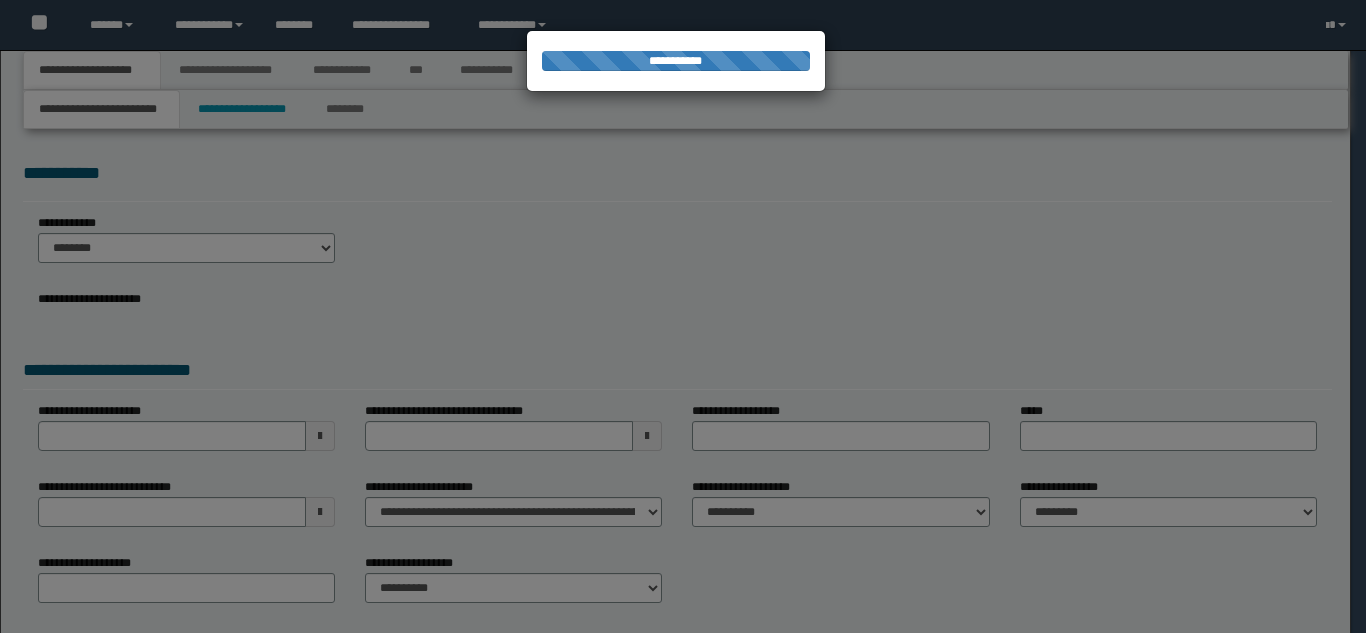 select on "*" 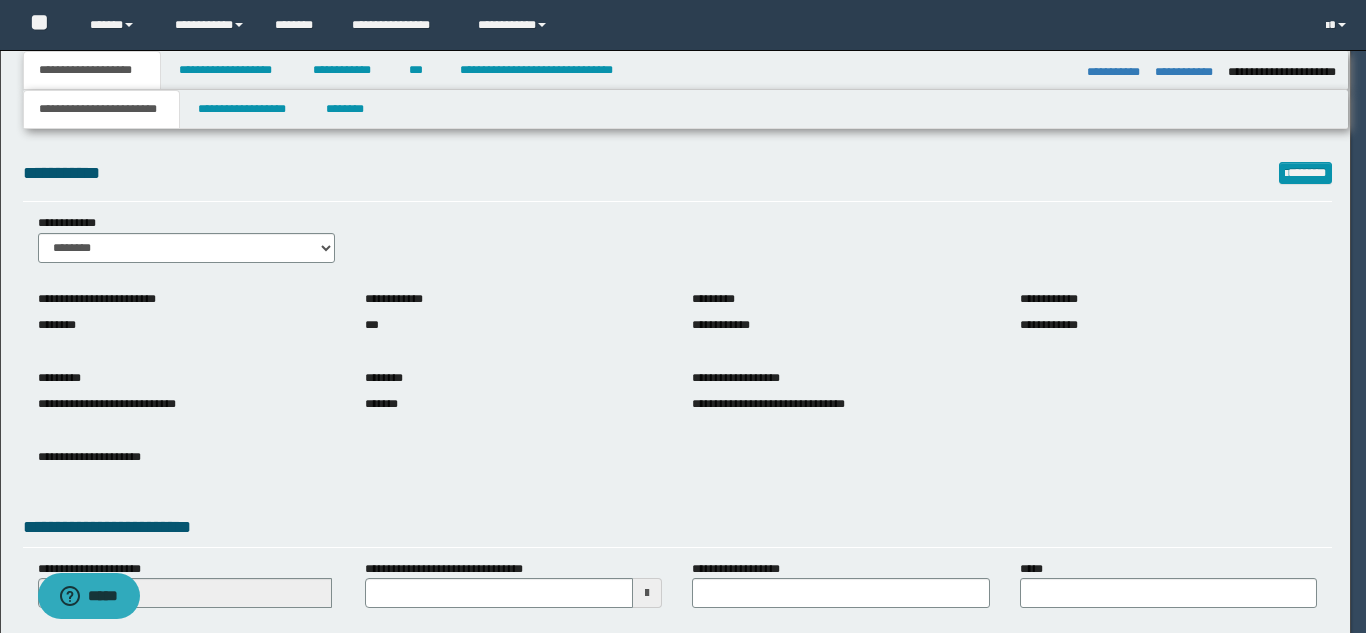scroll, scrollTop: 0, scrollLeft: 0, axis: both 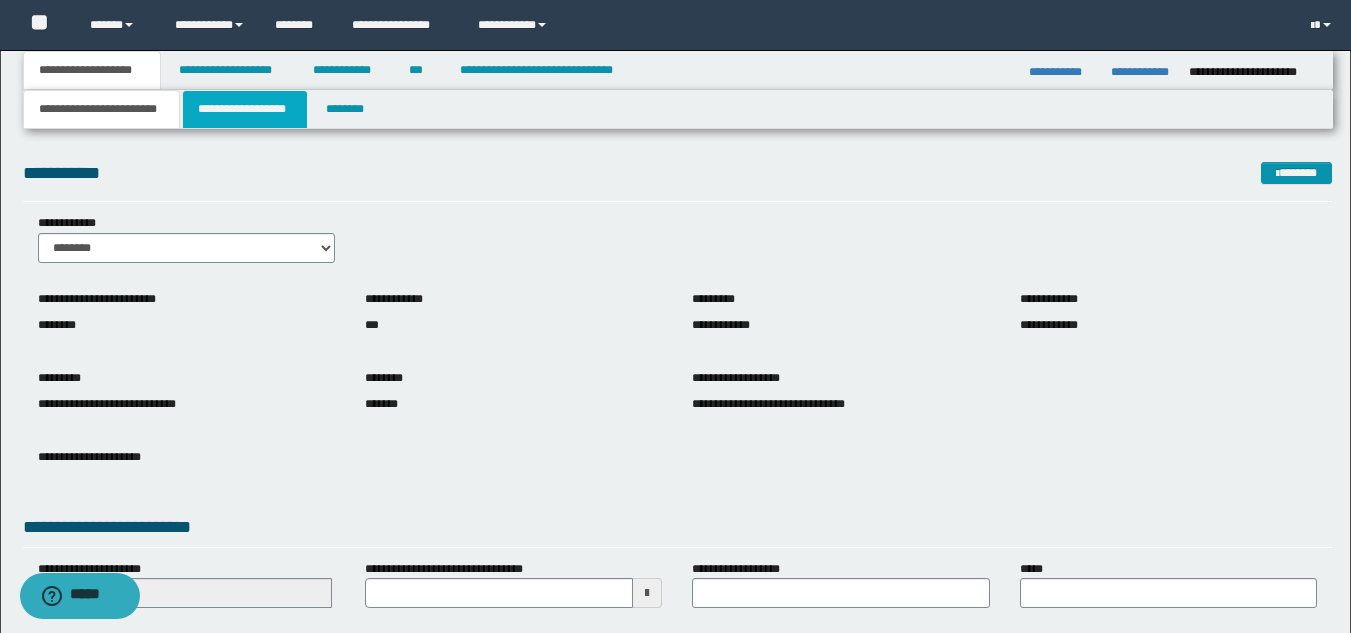 click on "**********" at bounding box center [245, 109] 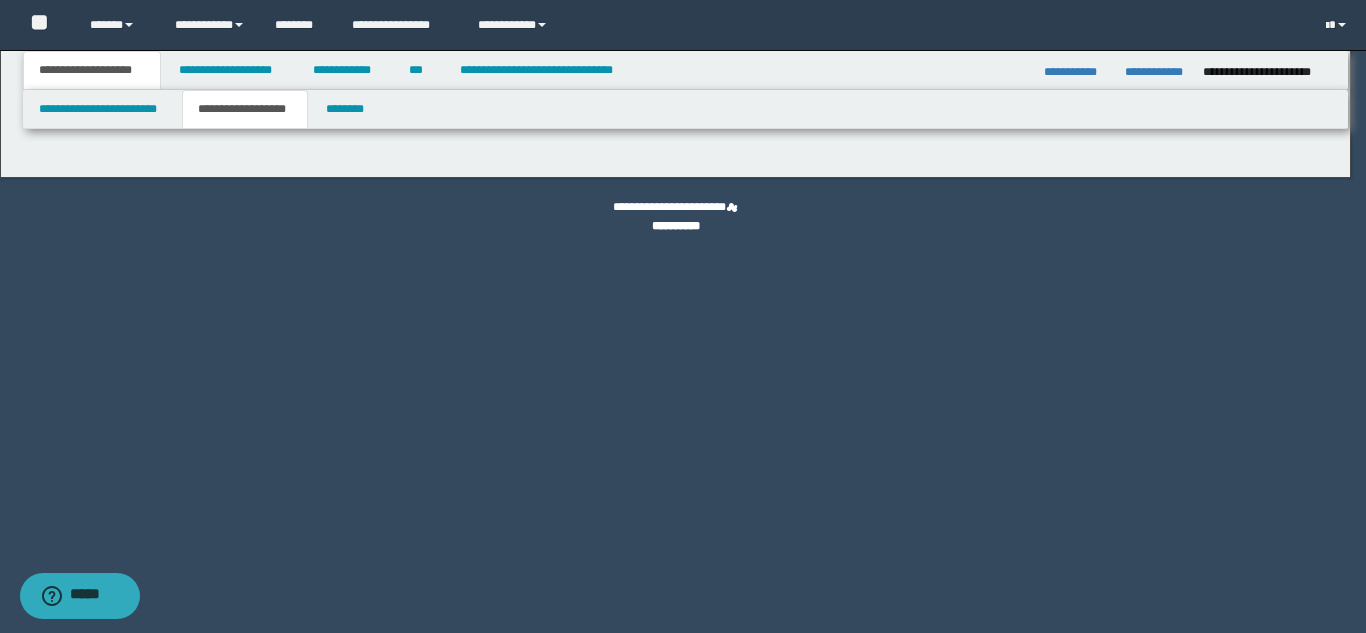 type on "********" 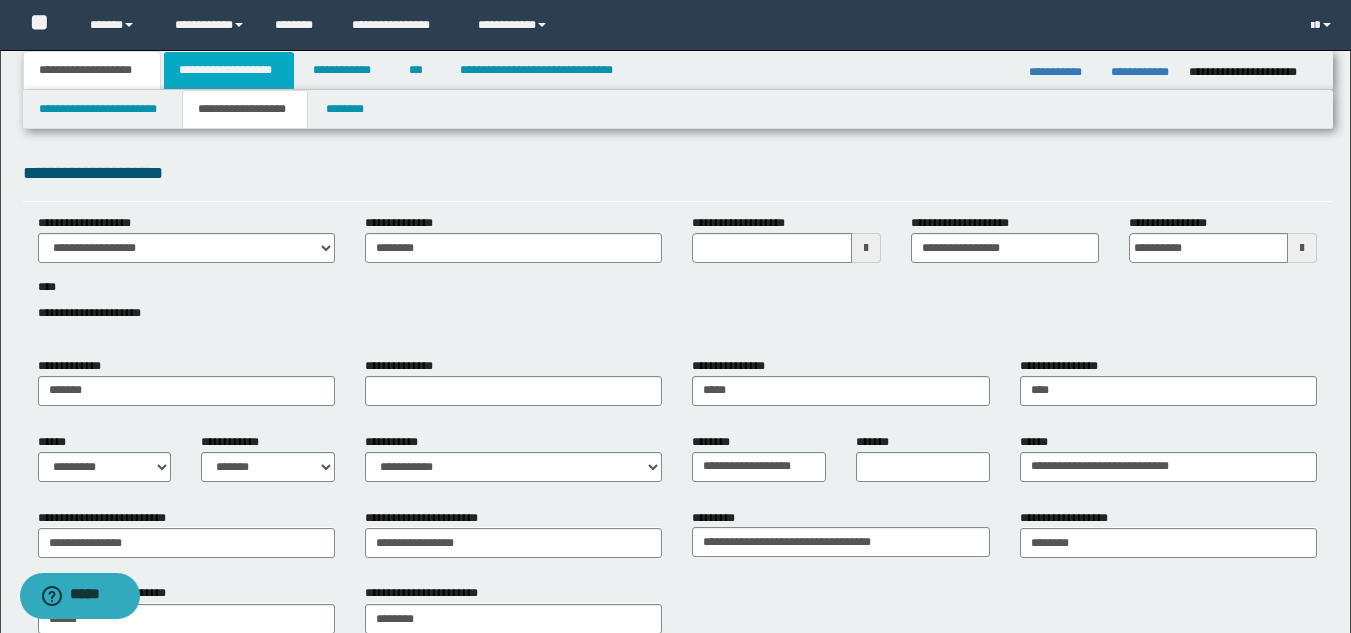 click on "**********" at bounding box center [229, 70] 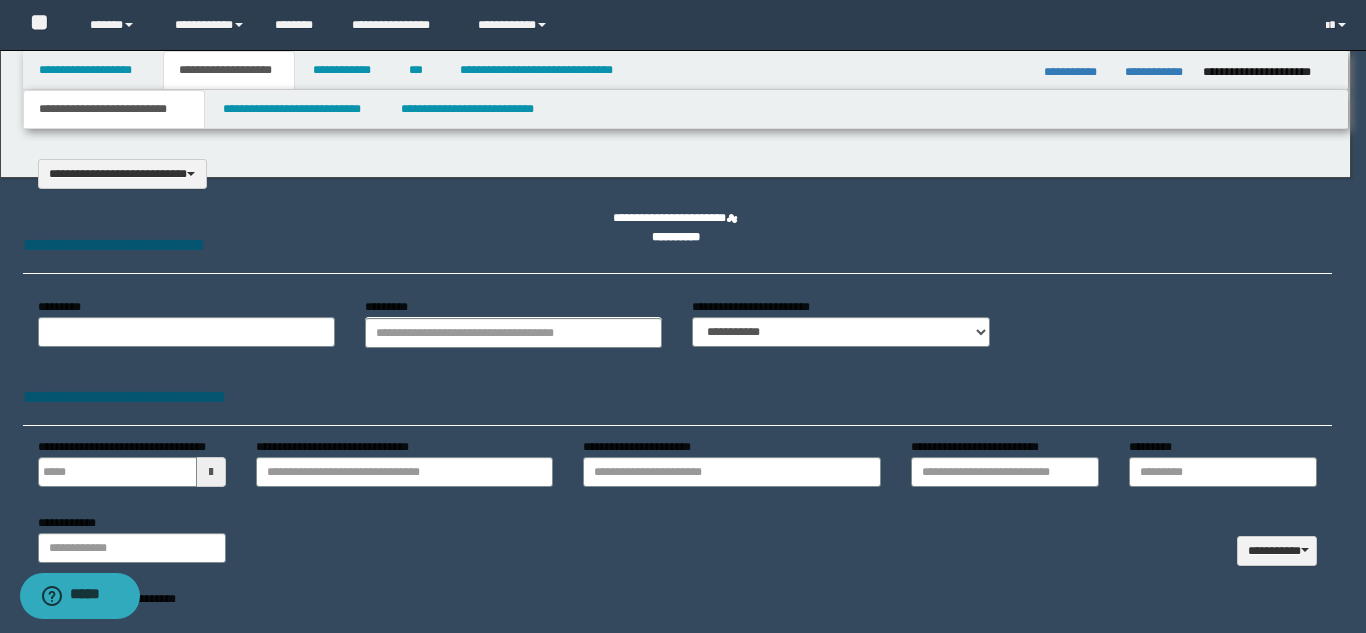 type on "**********" 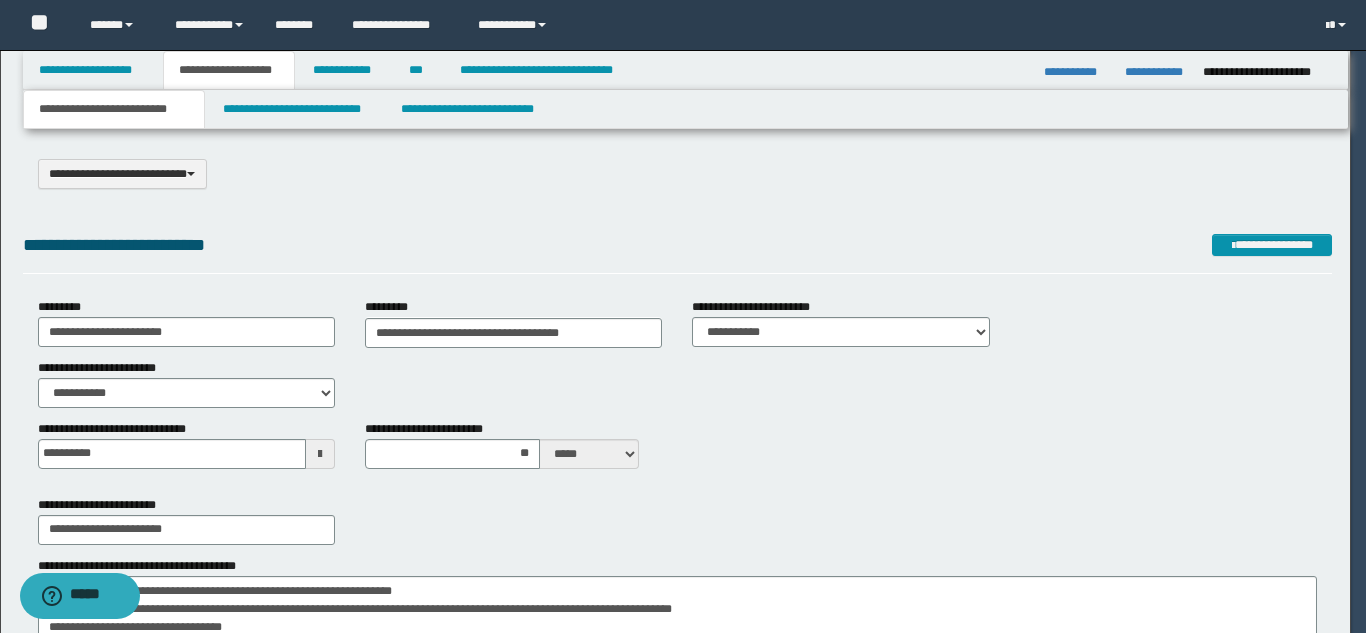 scroll, scrollTop: 0, scrollLeft: 0, axis: both 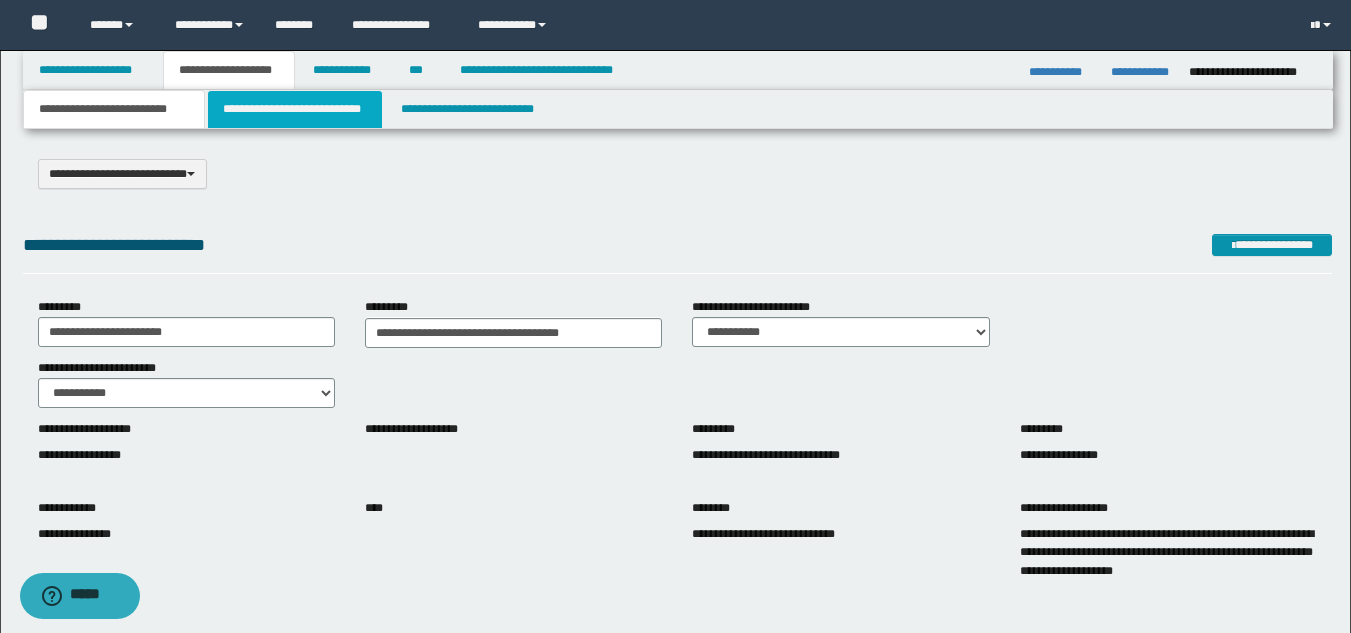 click on "**********" at bounding box center [295, 109] 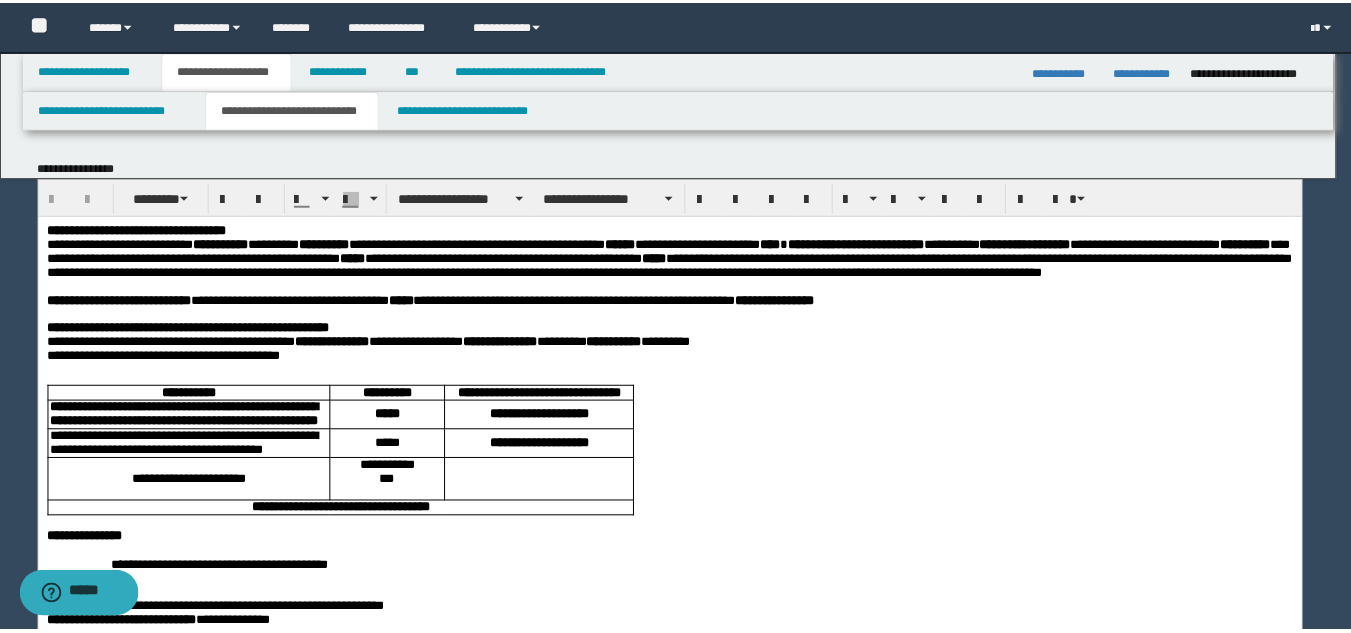 scroll, scrollTop: 0, scrollLeft: 0, axis: both 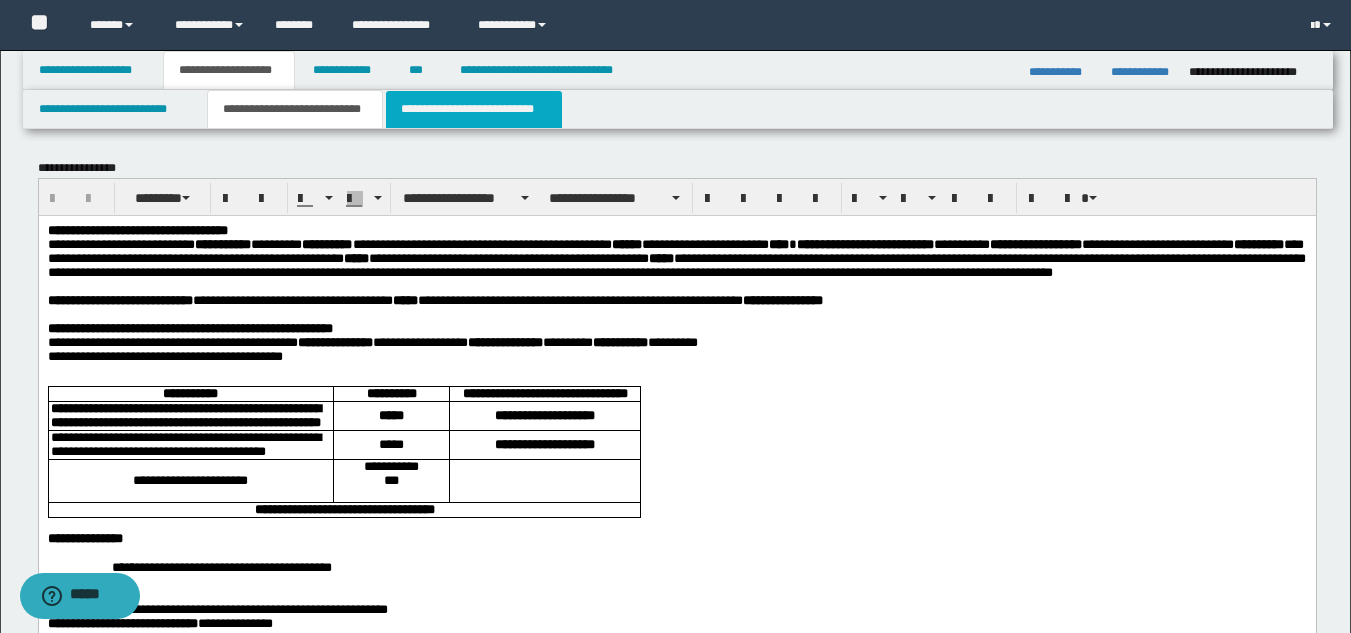 click on "**********" at bounding box center (474, 109) 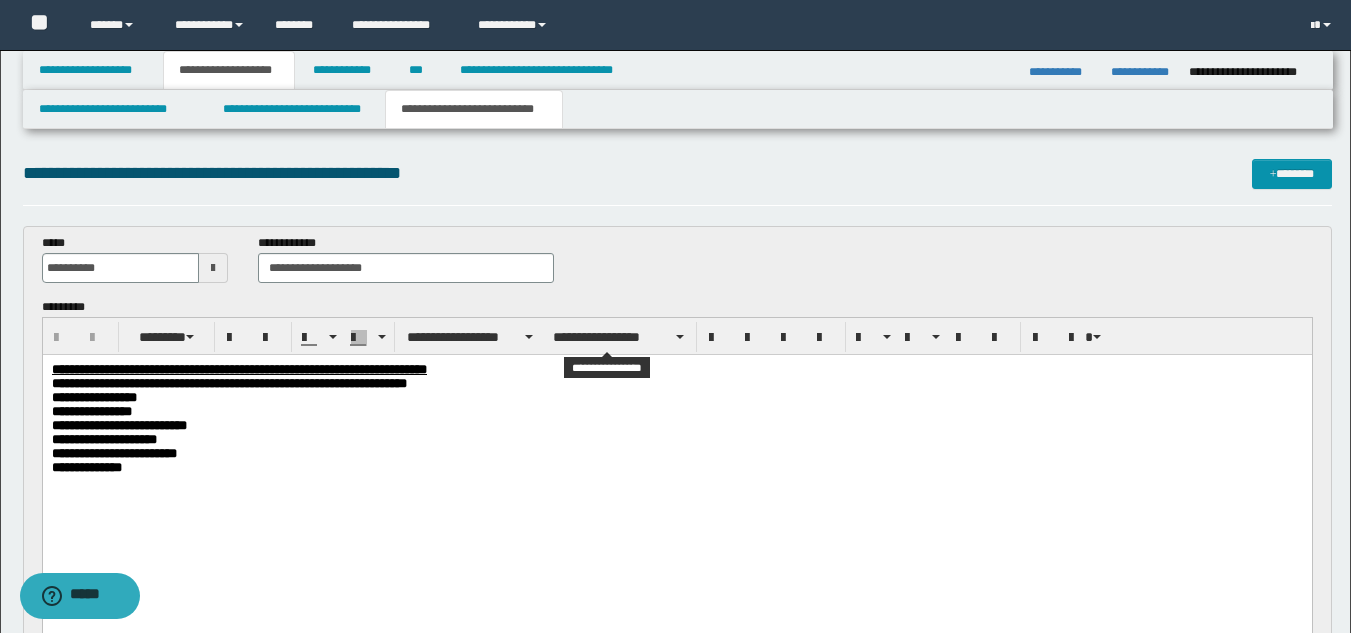 scroll, scrollTop: 0, scrollLeft: 0, axis: both 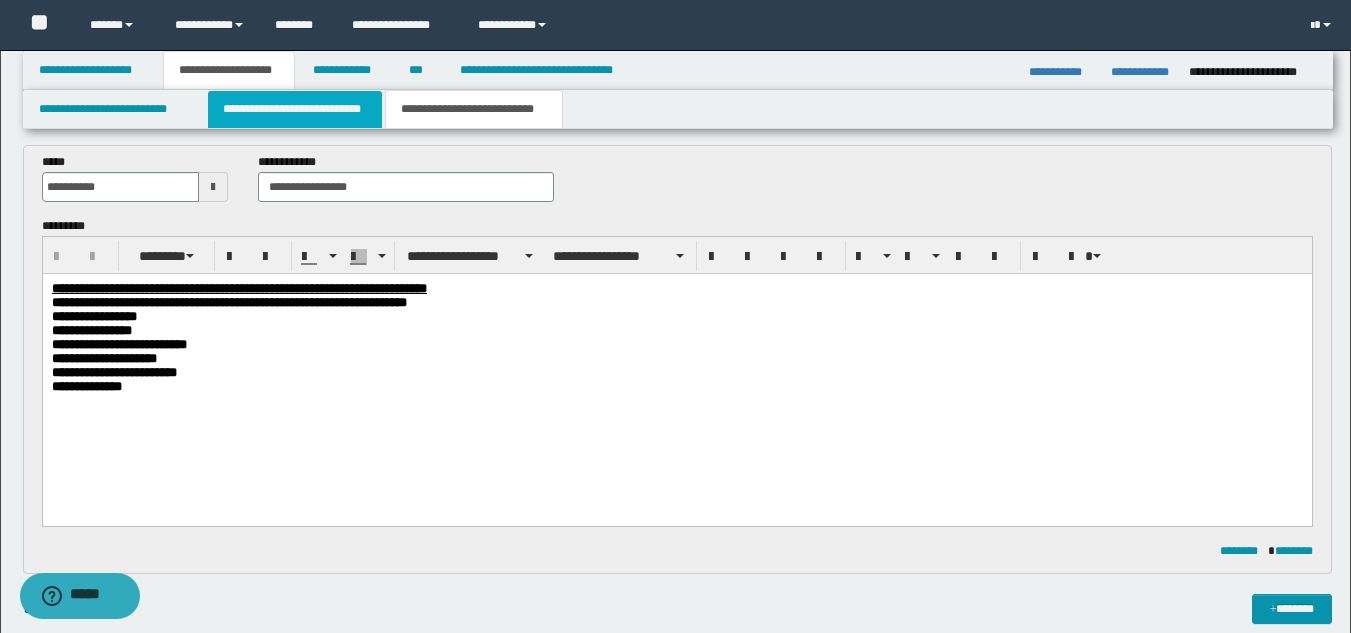 click on "**********" at bounding box center [295, 109] 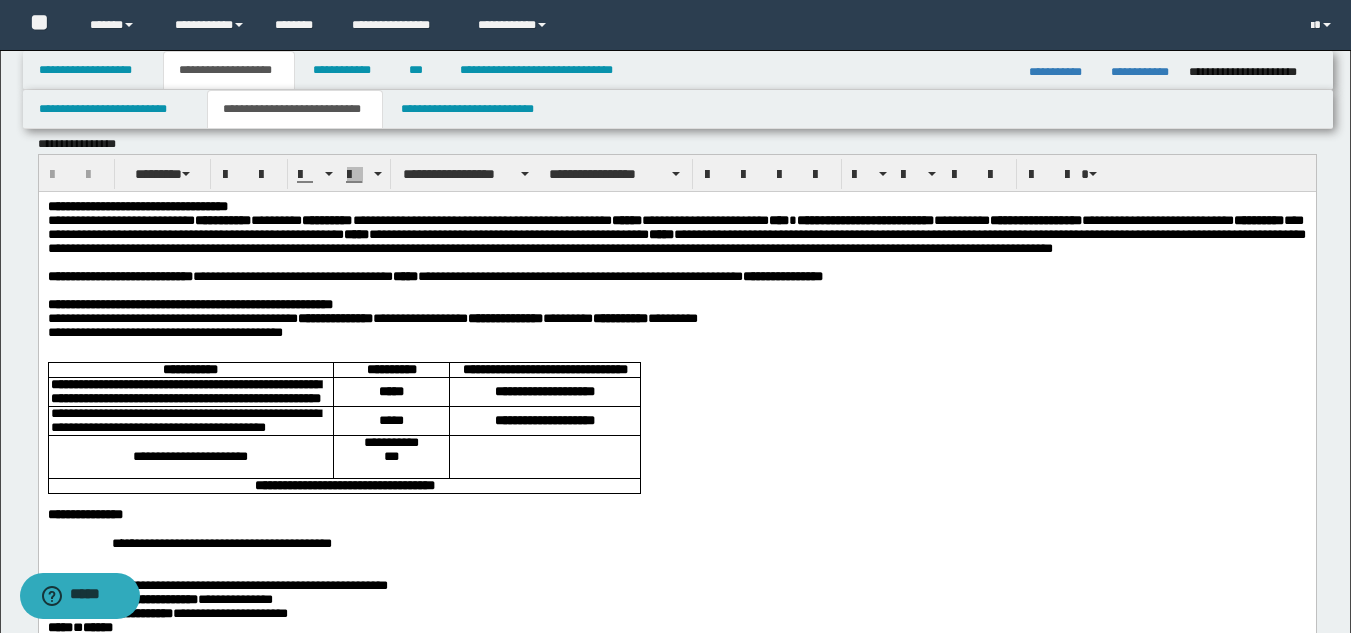 scroll, scrollTop: 55, scrollLeft: 0, axis: vertical 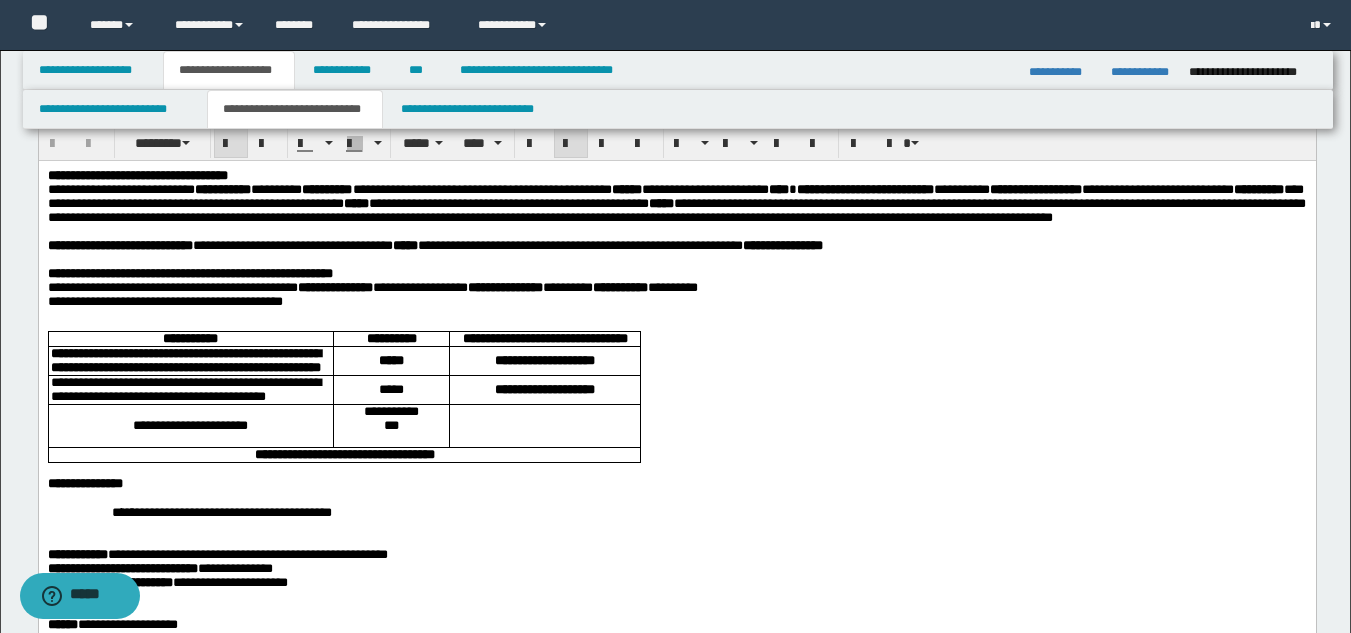 click on "**********" at bounding box center (544, 360) 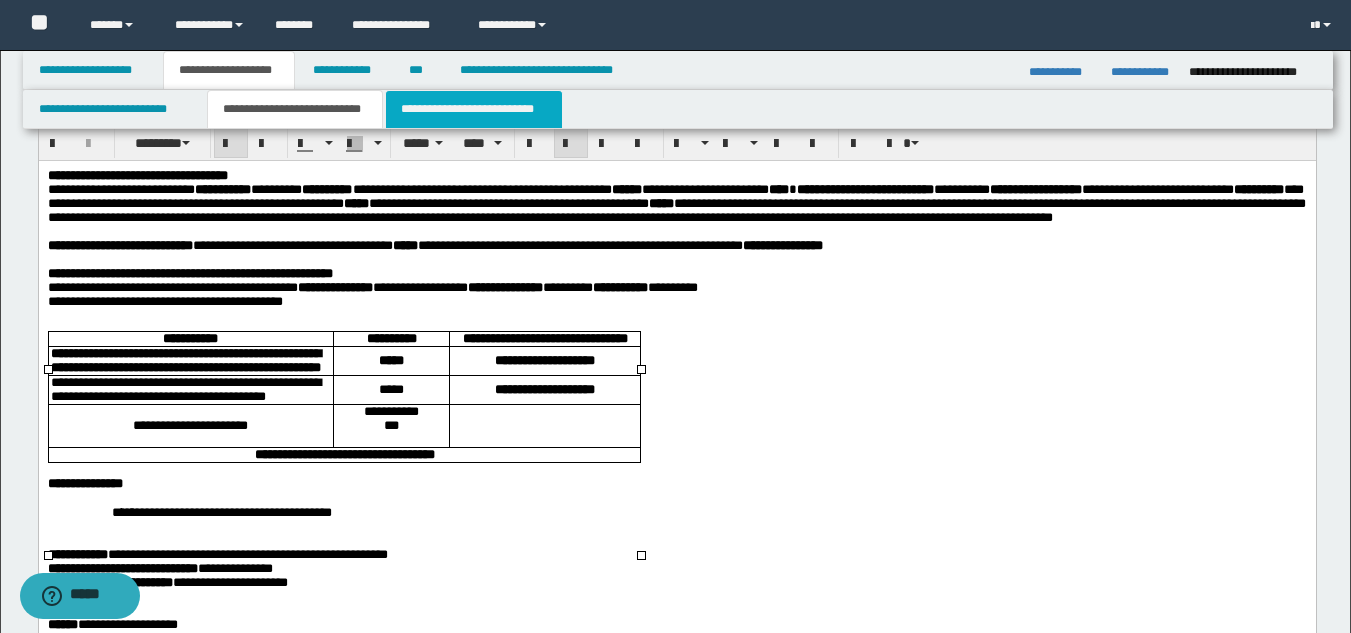 click on "**********" at bounding box center [474, 109] 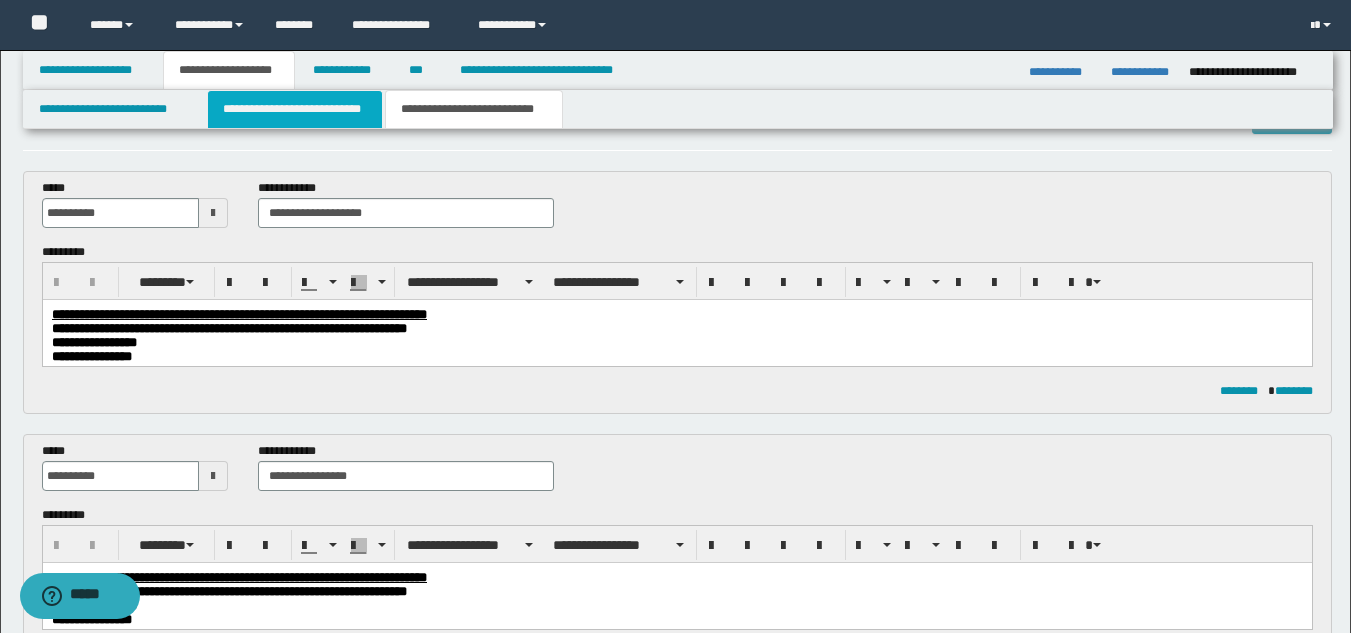 click on "**********" at bounding box center [295, 109] 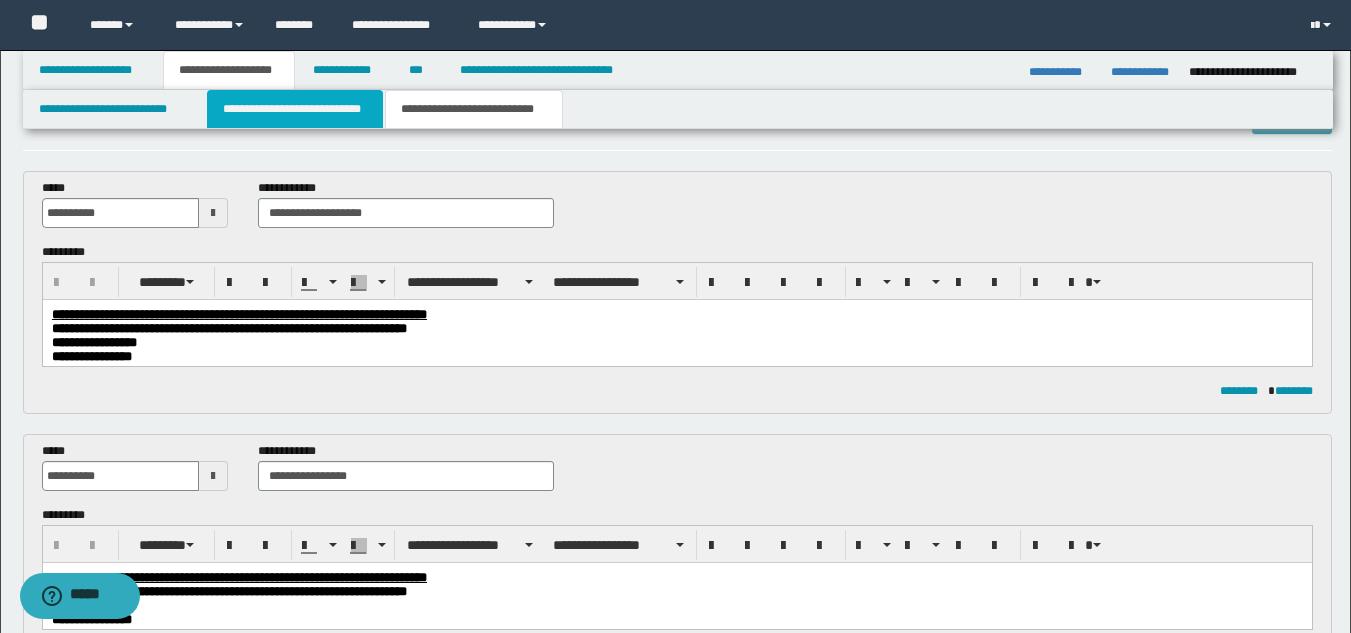 type 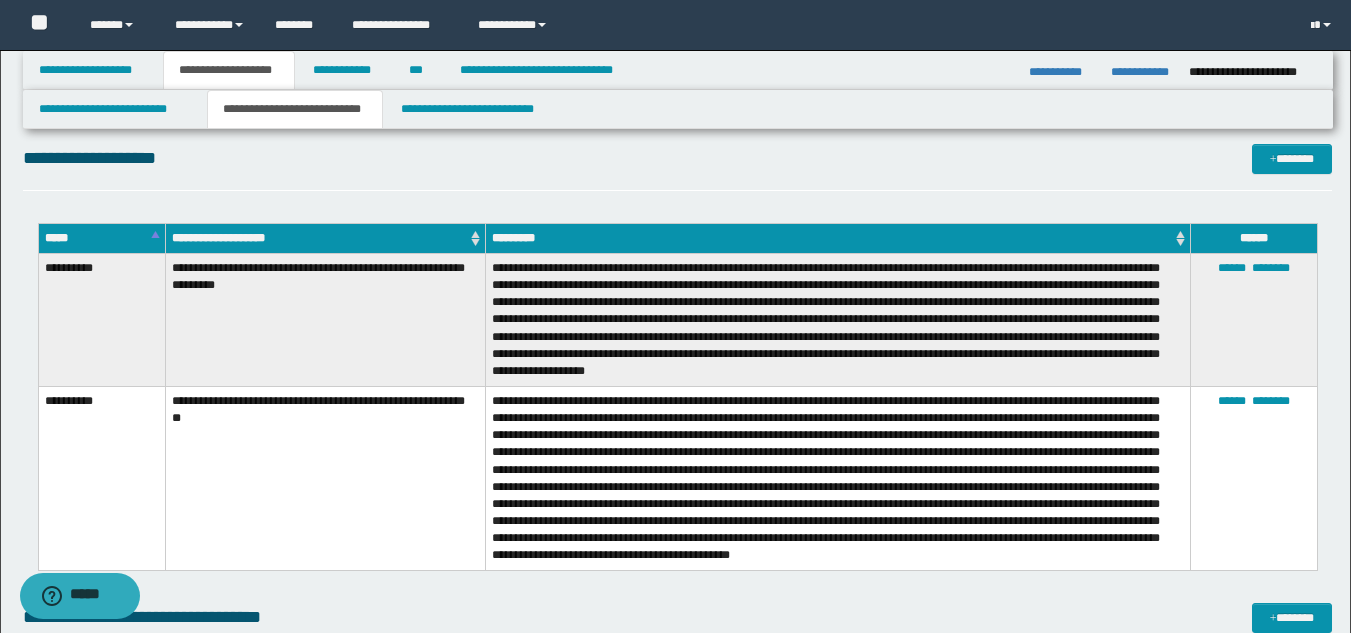 scroll, scrollTop: 5257, scrollLeft: 0, axis: vertical 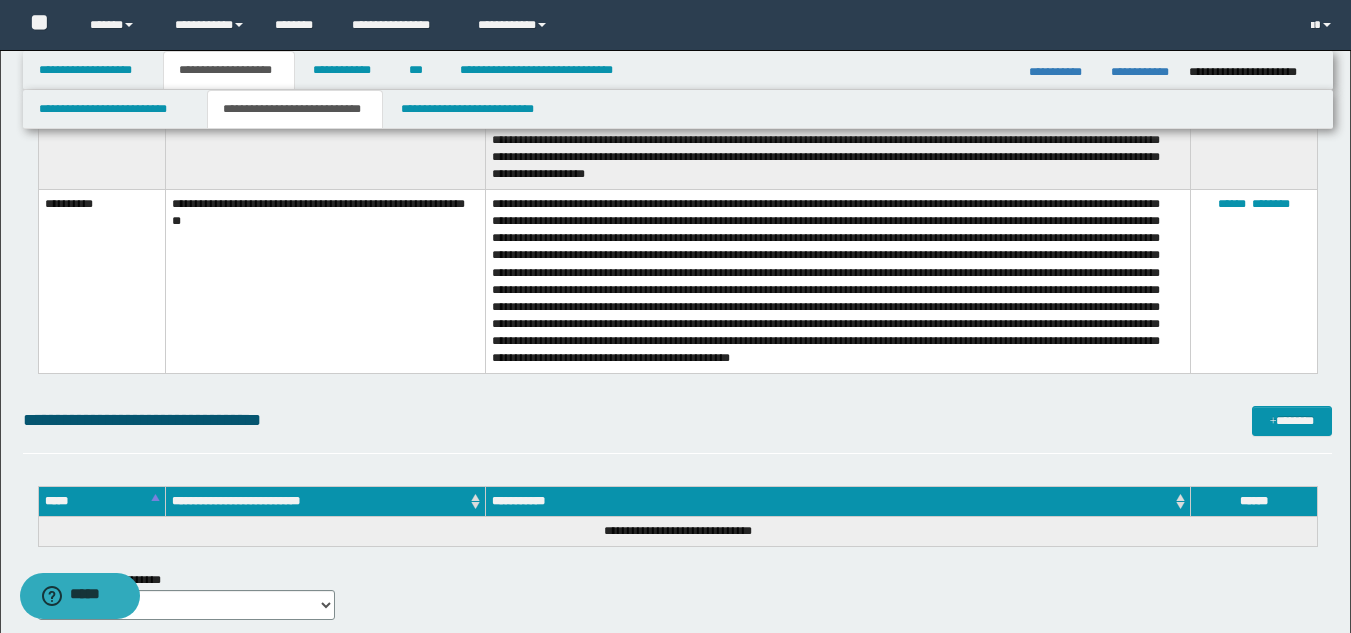 click on "******    ********" at bounding box center (1253, 281) 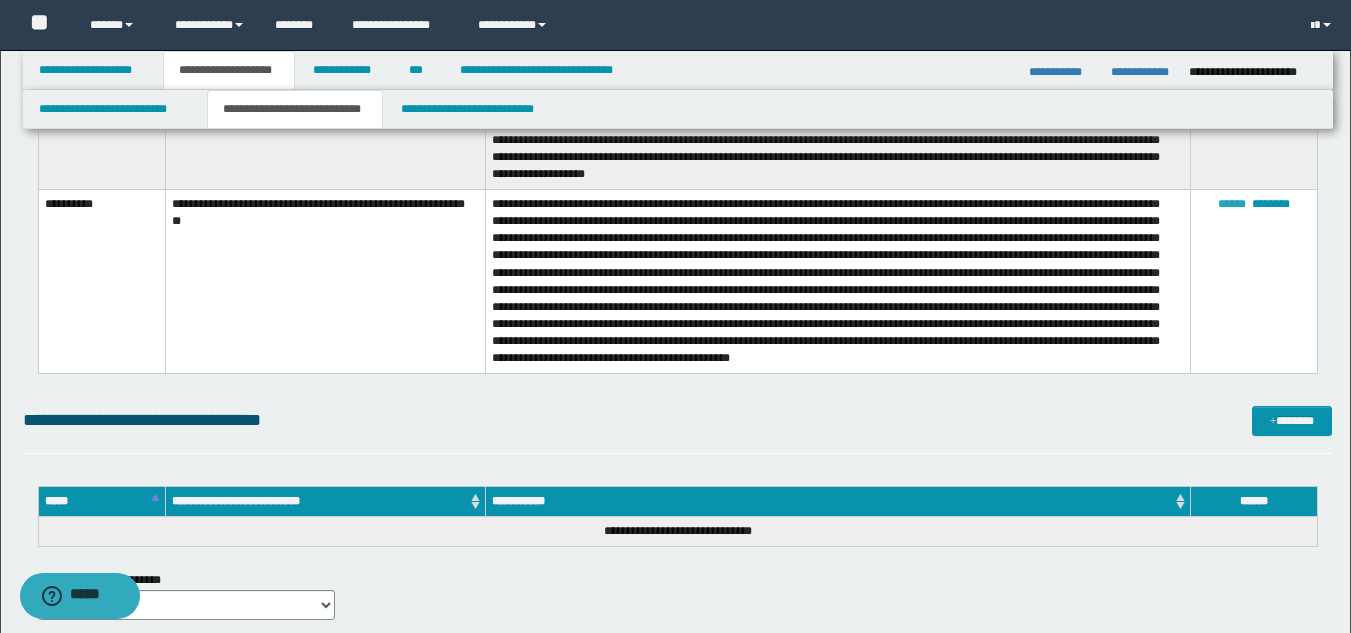 click on "******" at bounding box center [1232, 204] 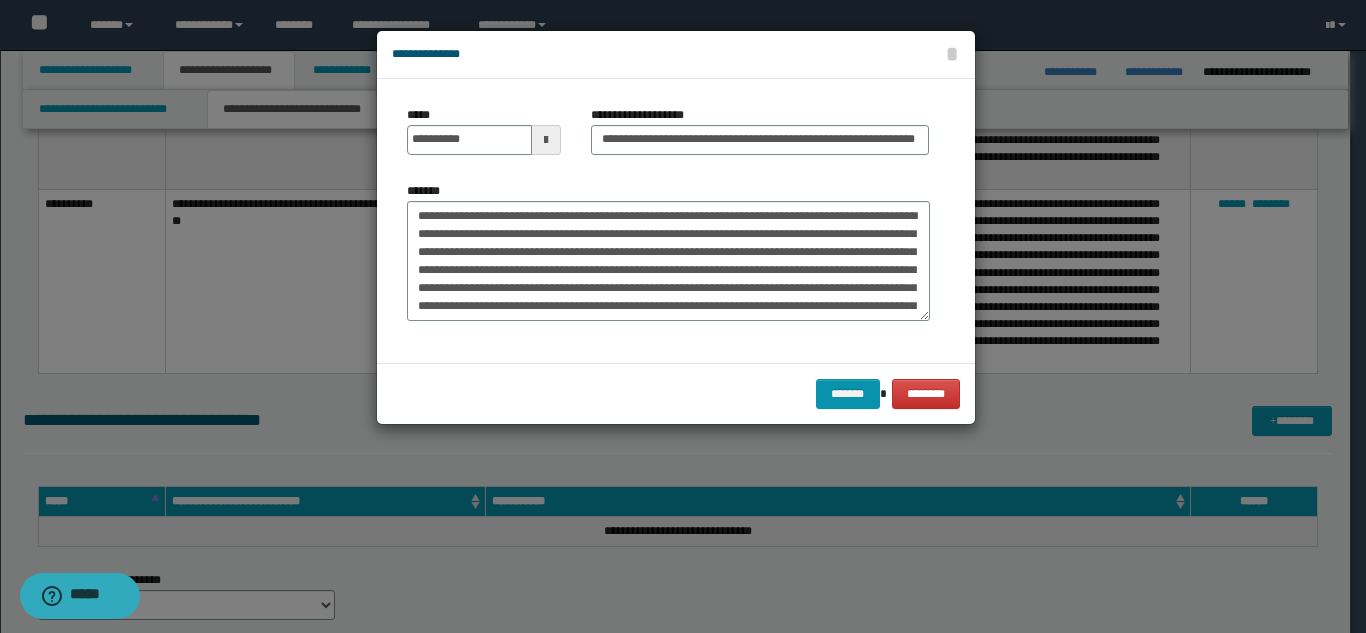 click at bounding box center (546, 140) 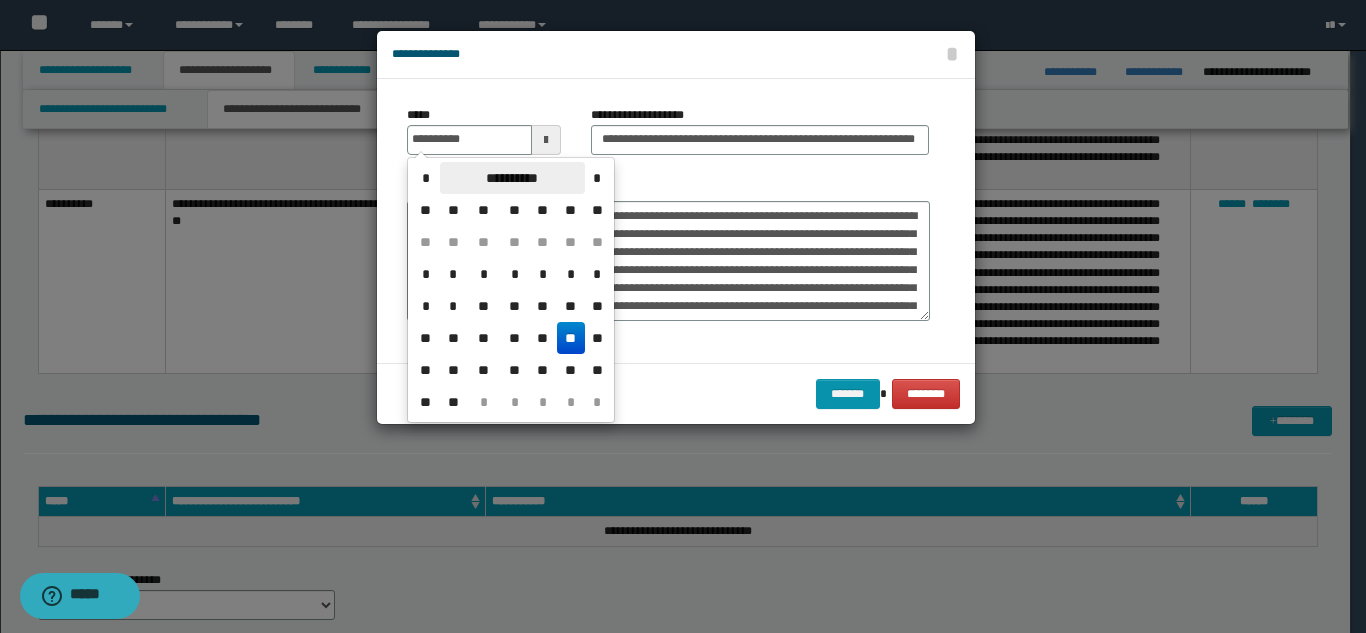 click on "**********" at bounding box center (512, 178) 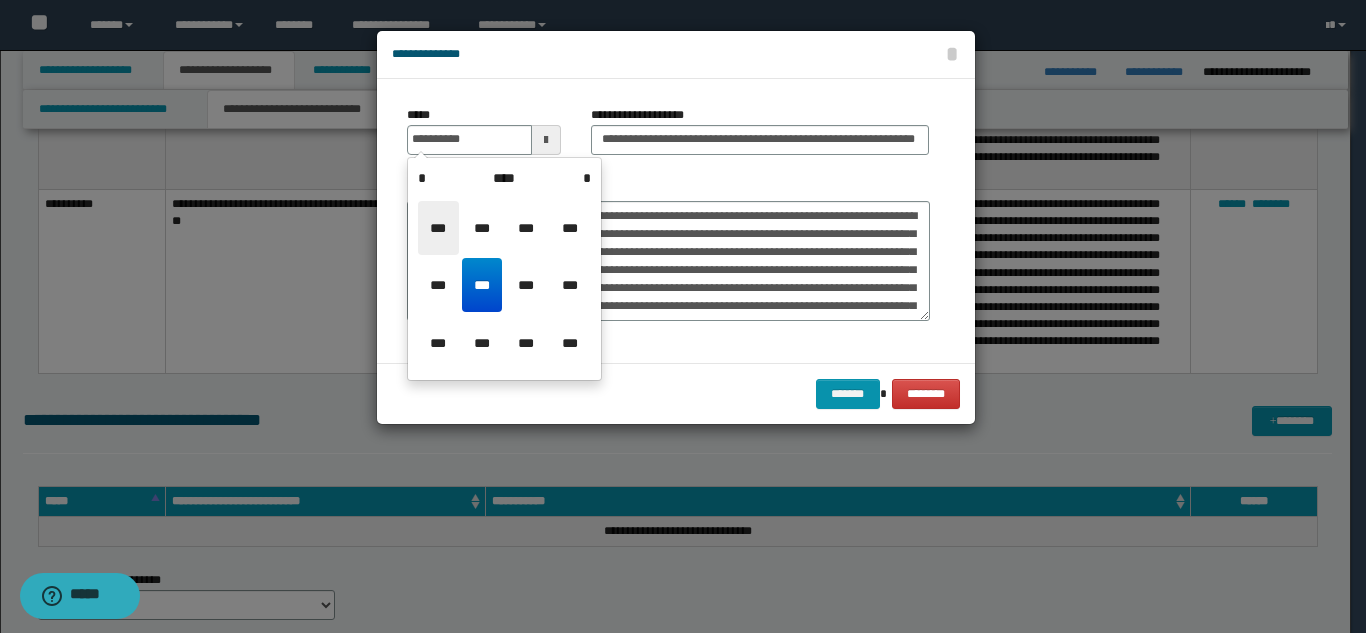 click on "***" at bounding box center (438, 228) 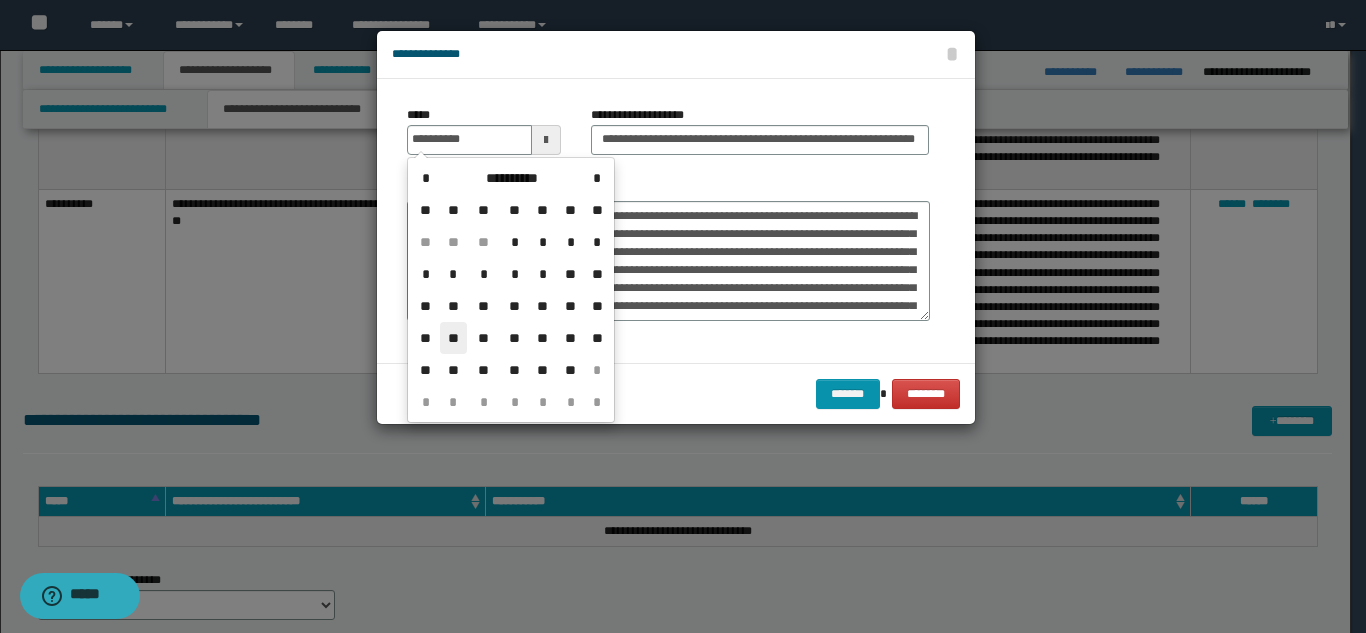 click on "**" at bounding box center [454, 338] 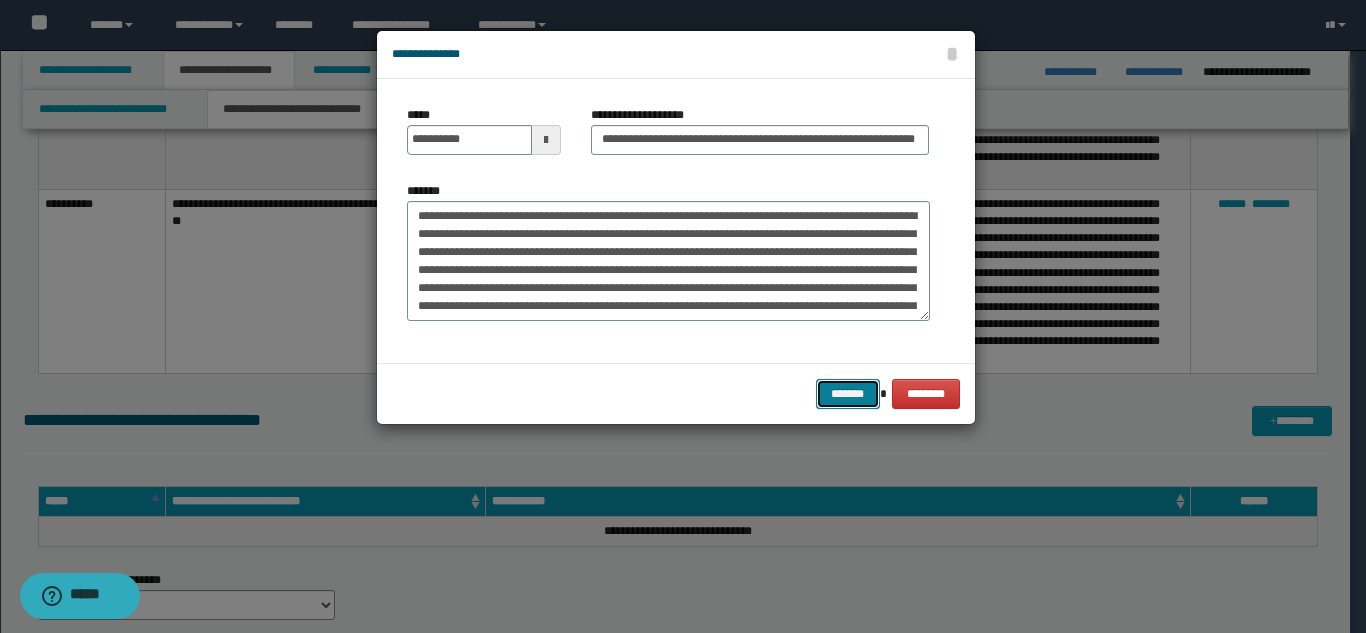click on "*******" at bounding box center [848, 394] 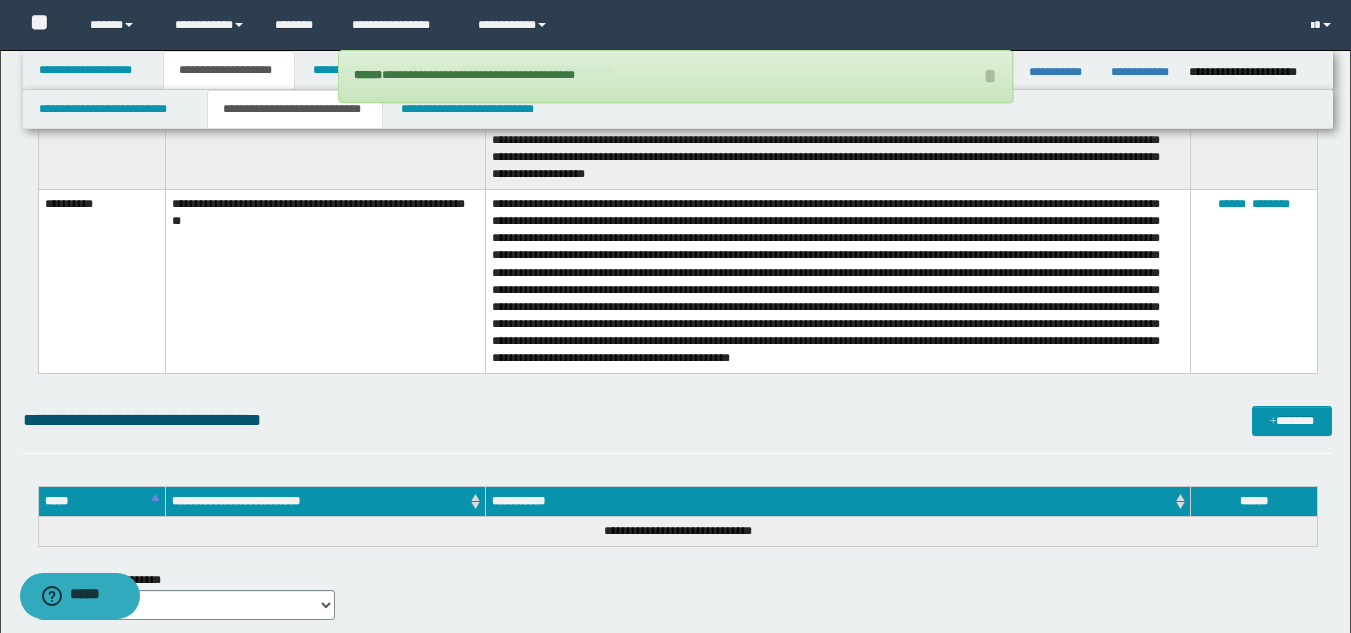 click on "**********" at bounding box center [677, -2144] 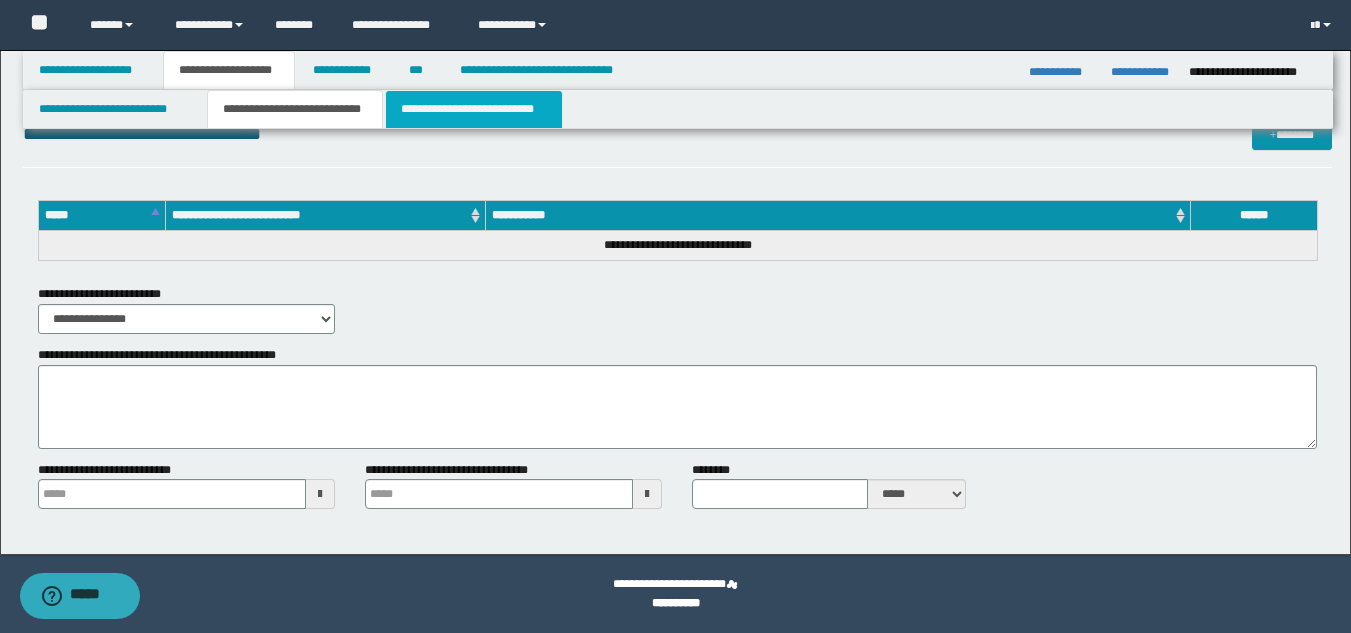 click on "**********" at bounding box center (474, 109) 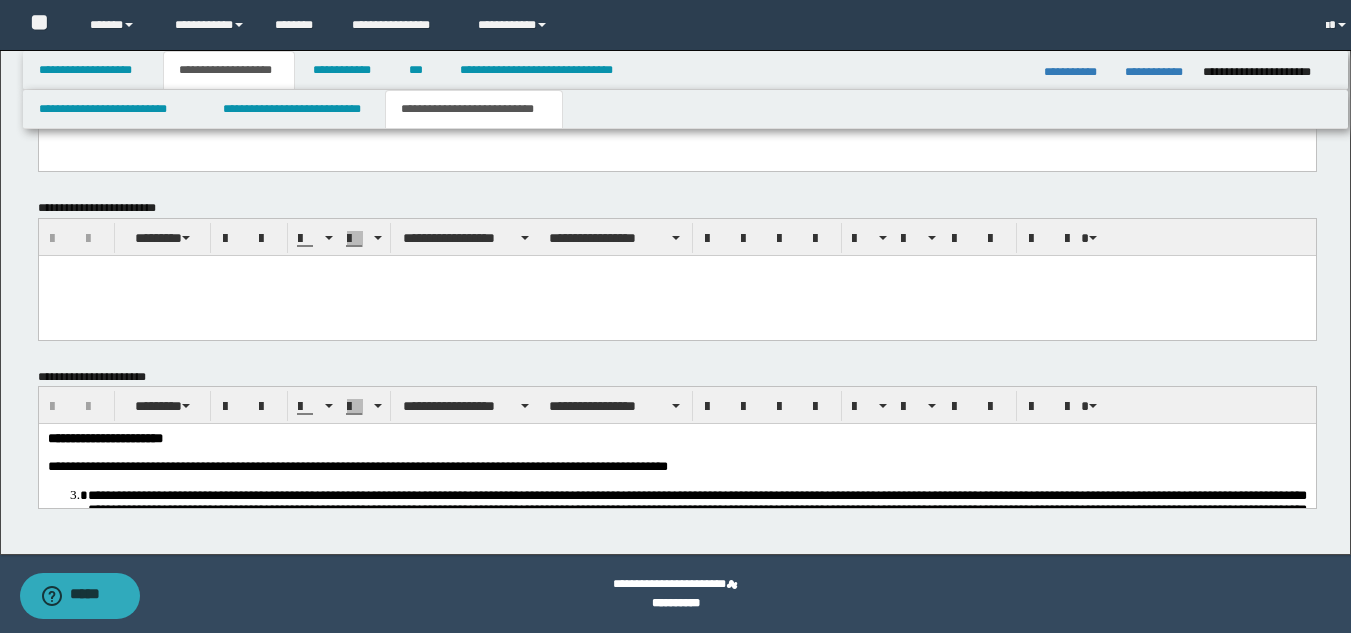 scroll, scrollTop: 938, scrollLeft: 0, axis: vertical 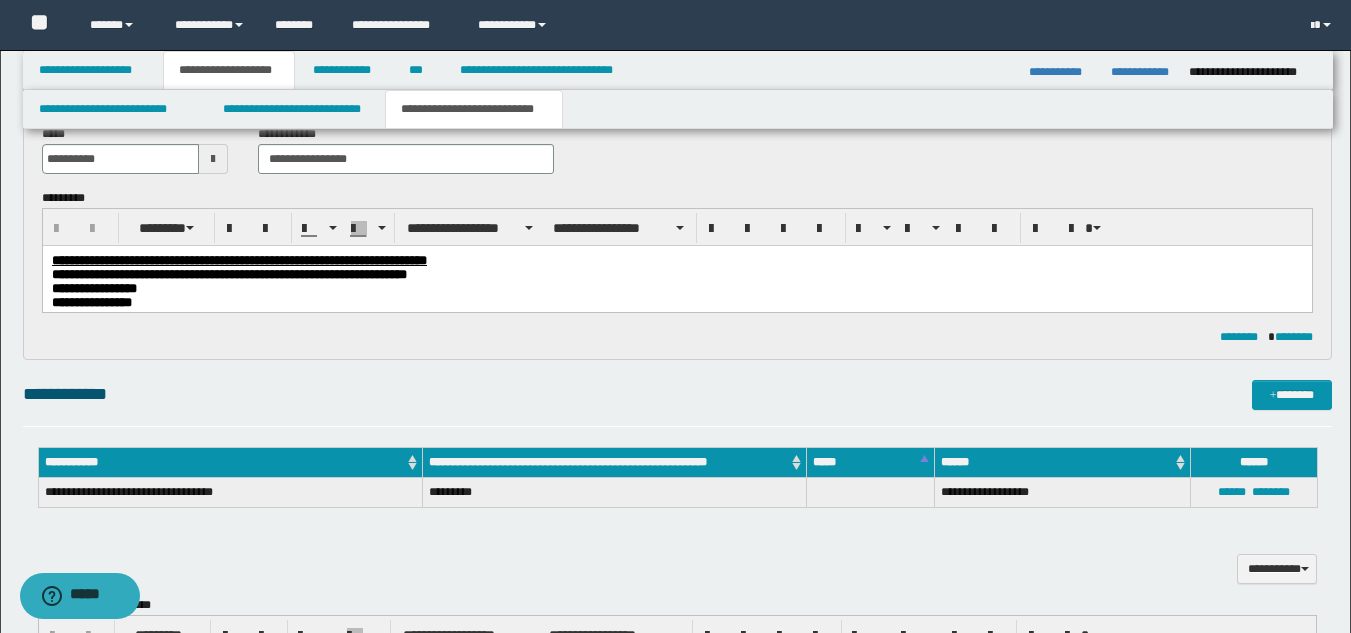click on "**********" at bounding box center (93, 287) 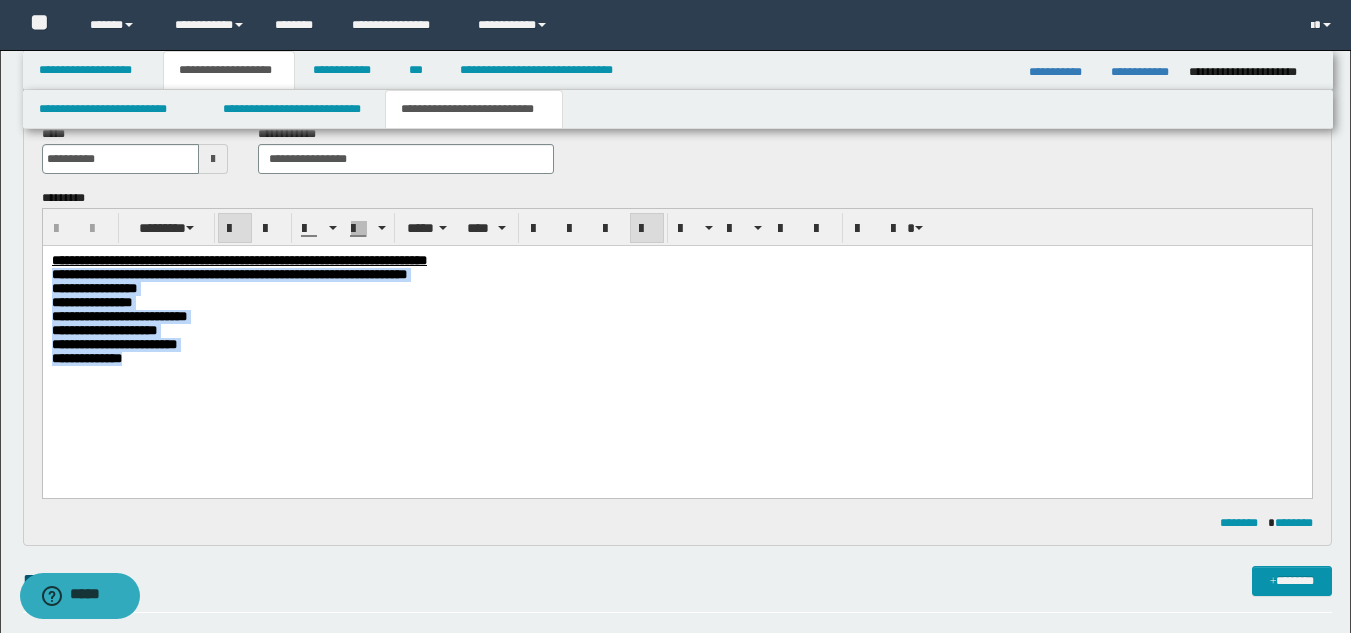 drag, startPoint x: 52, startPoint y: 279, endPoint x: 157, endPoint y: 397, distance: 157.95253 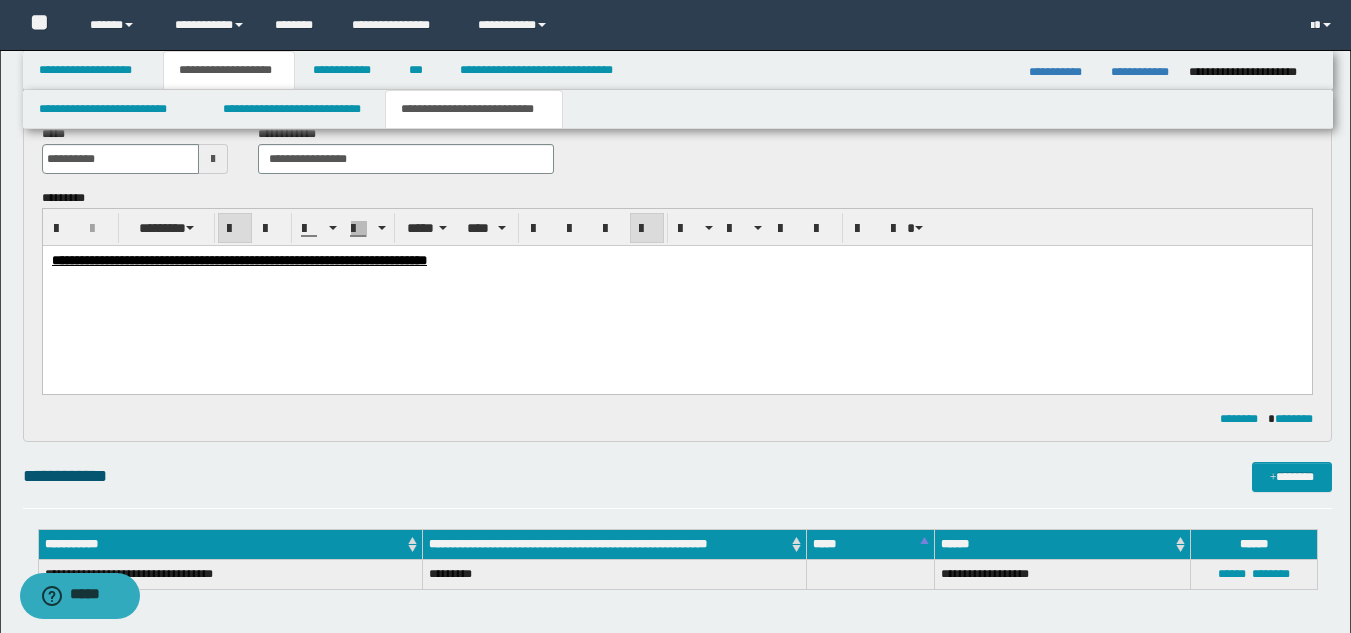 paste 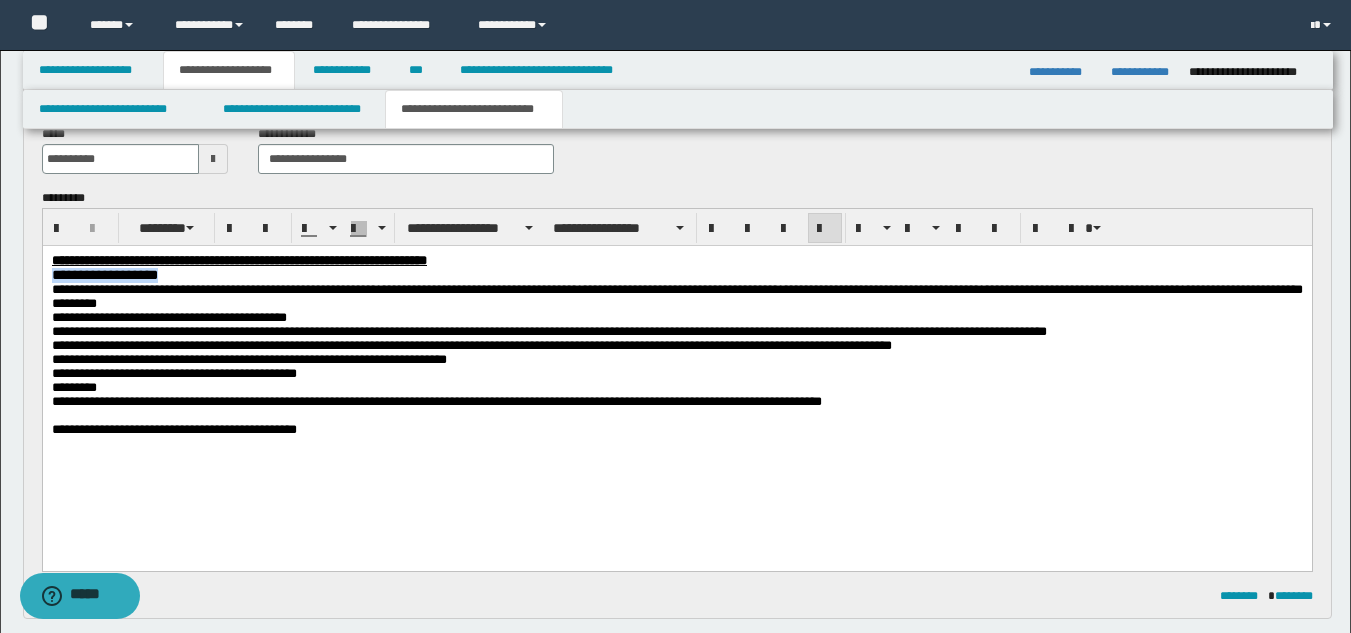 drag, startPoint x: 226, startPoint y: 283, endPoint x: 47, endPoint y: 281, distance: 179.01117 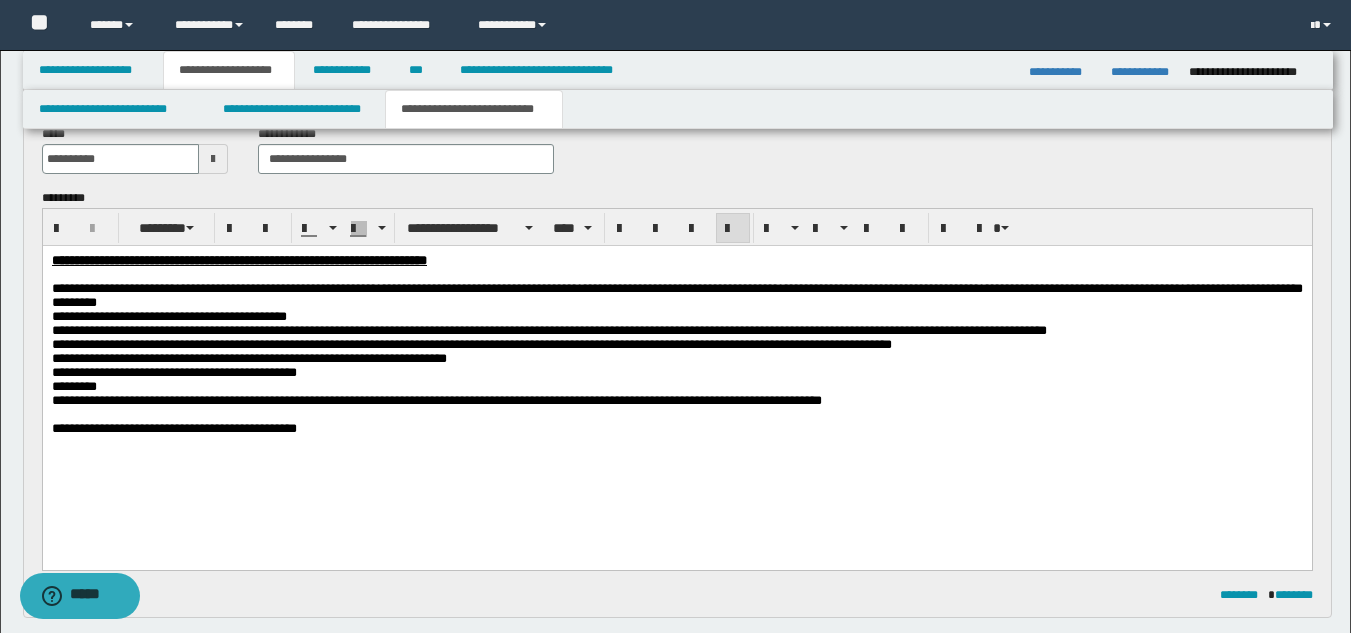 click on "**********" at bounding box center [173, 427] 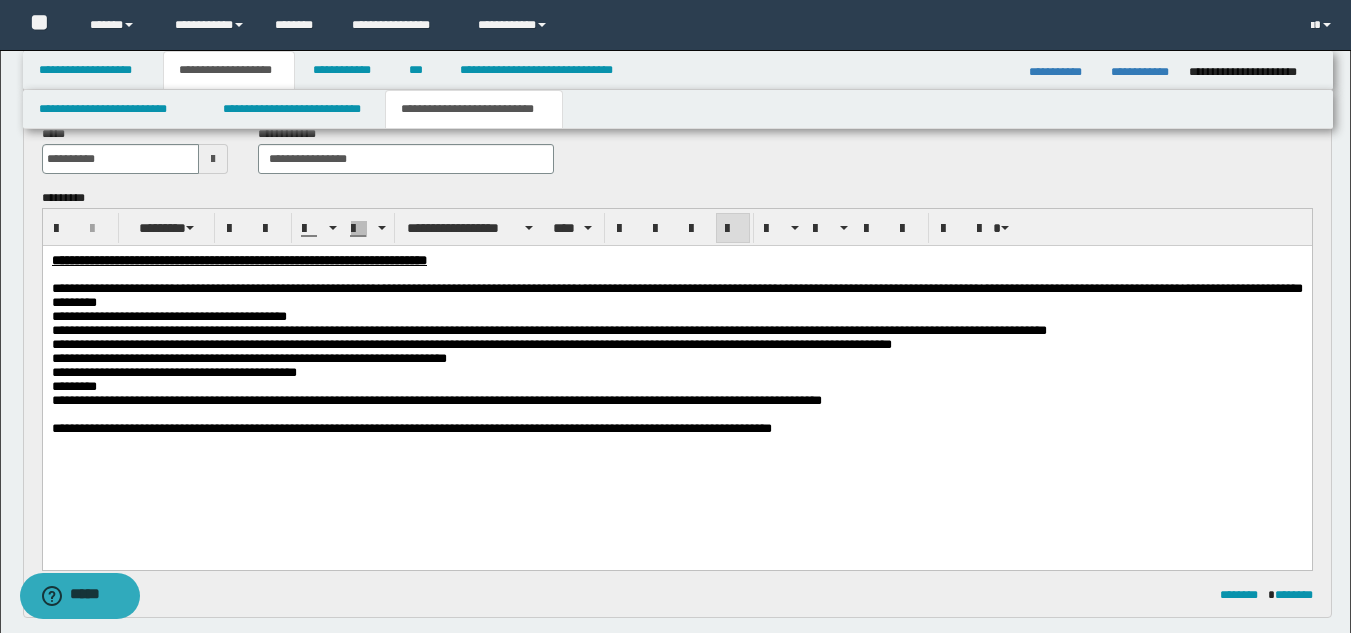 click on "**********" at bounding box center (411, 427) 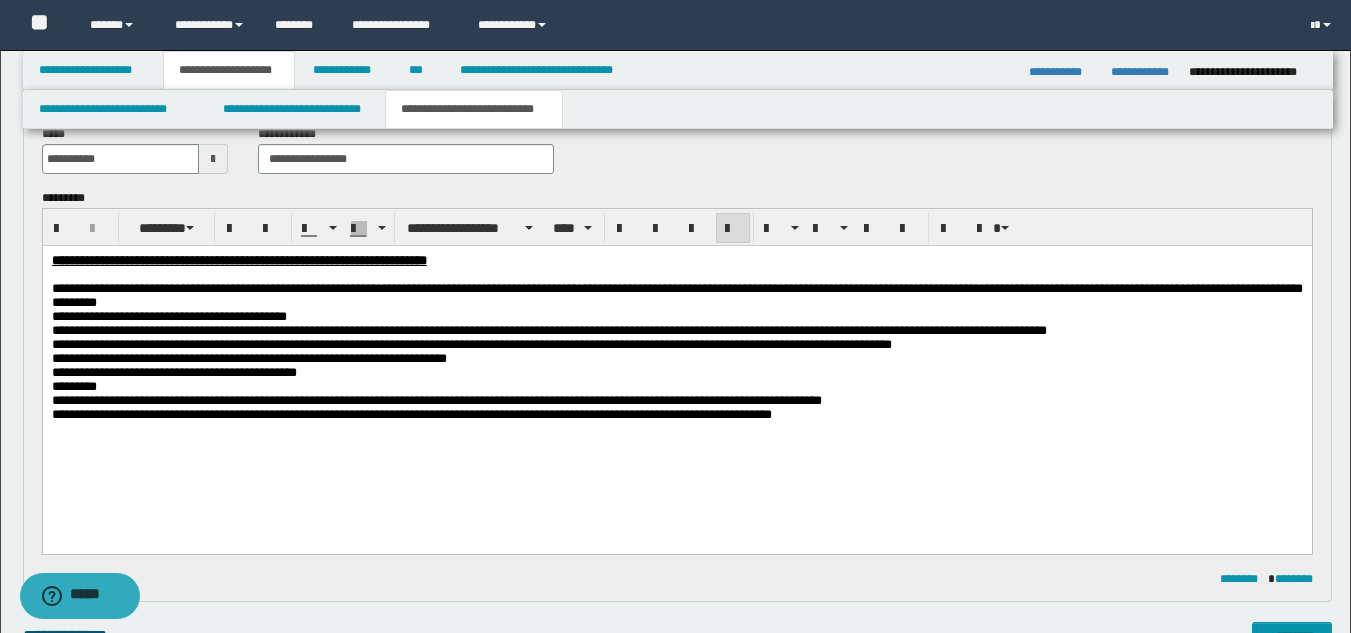 click on "**********" at bounding box center [676, 414] 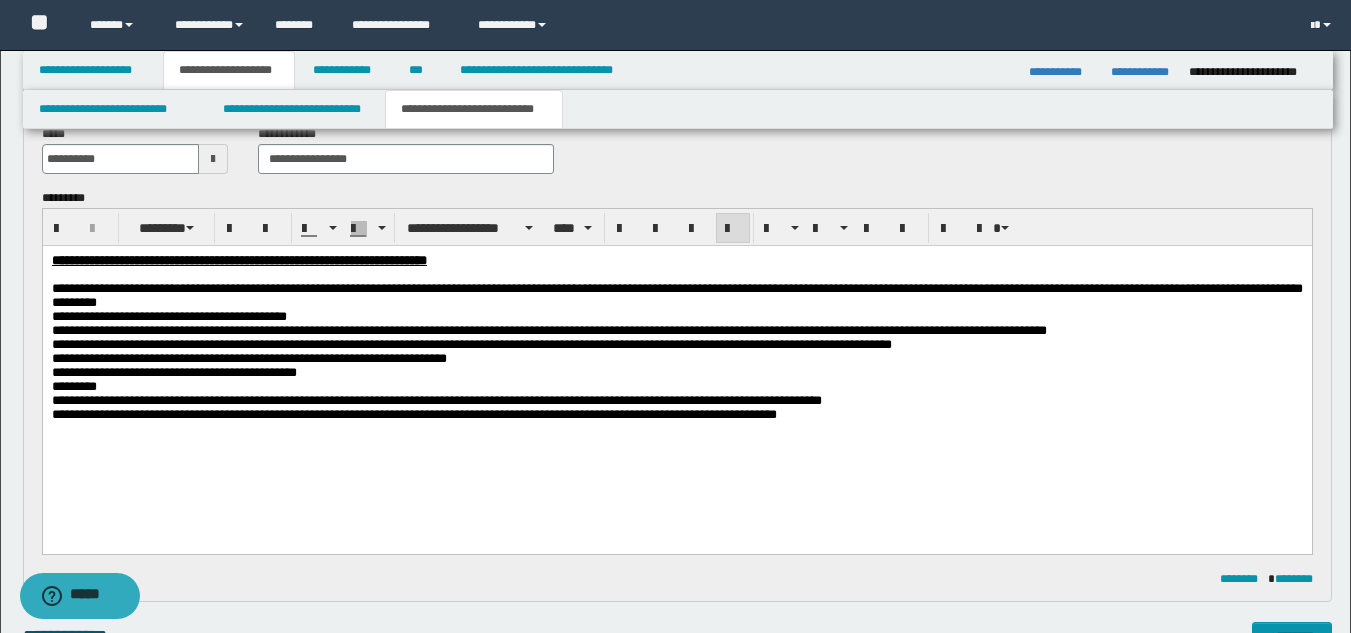 click on "**********" at bounding box center [413, 413] 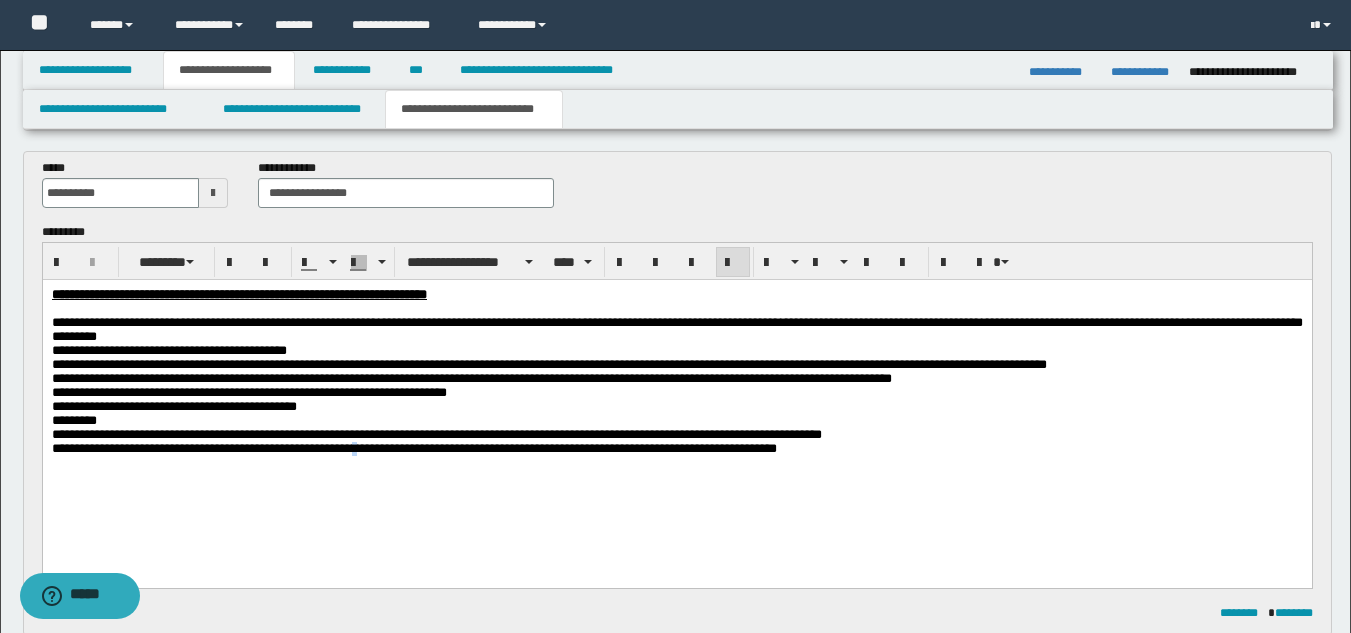 scroll, scrollTop: 332, scrollLeft: 0, axis: vertical 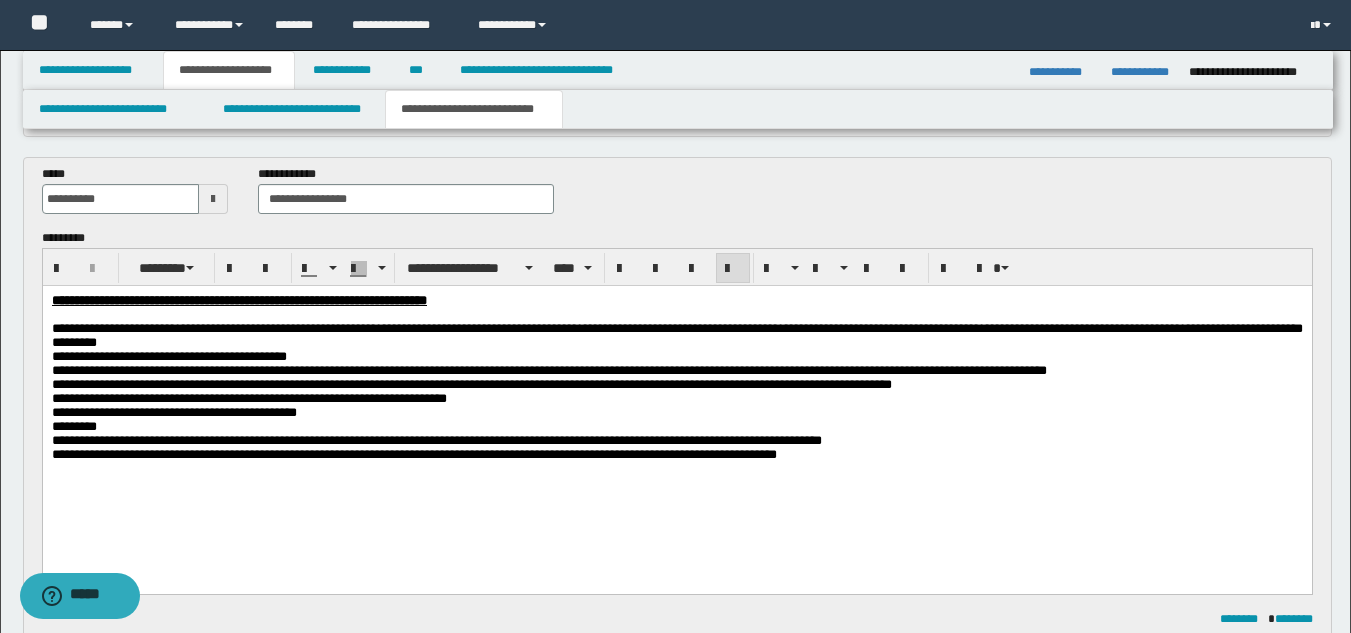 click on "**********" at bounding box center (413, 453) 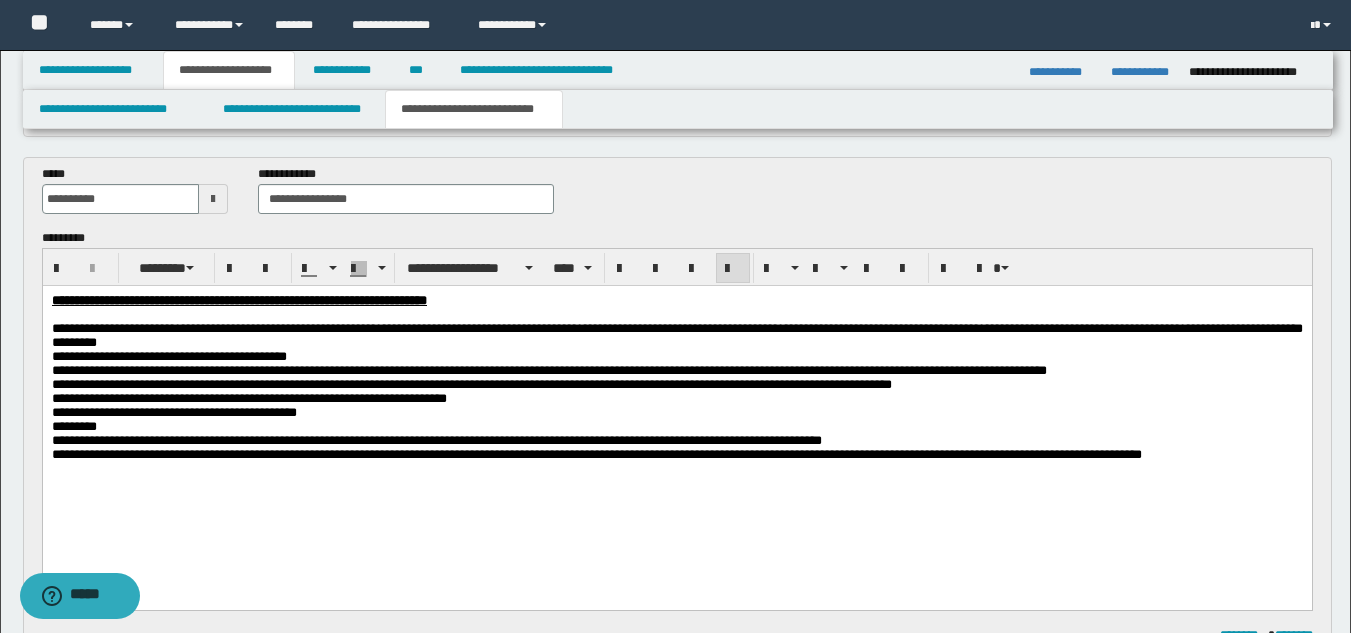 click on "*********" at bounding box center [73, 425] 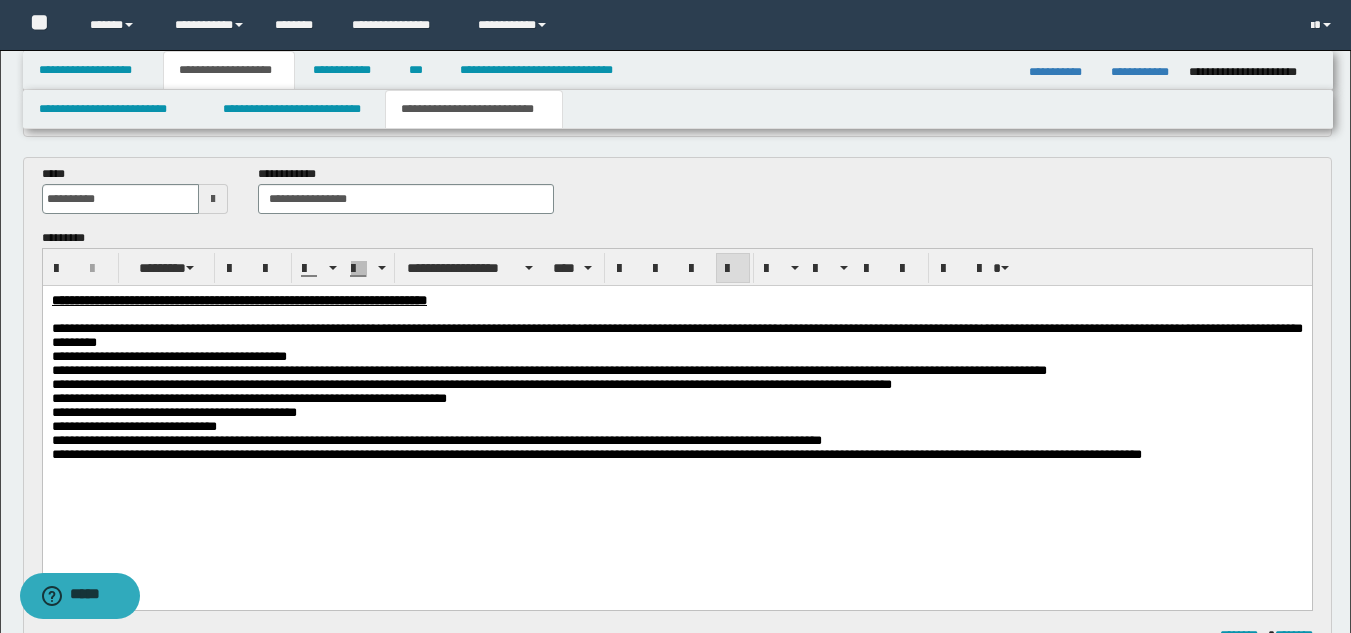 drag, startPoint x: 58, startPoint y: 439, endPoint x: 81, endPoint y: 538, distance: 101.636604 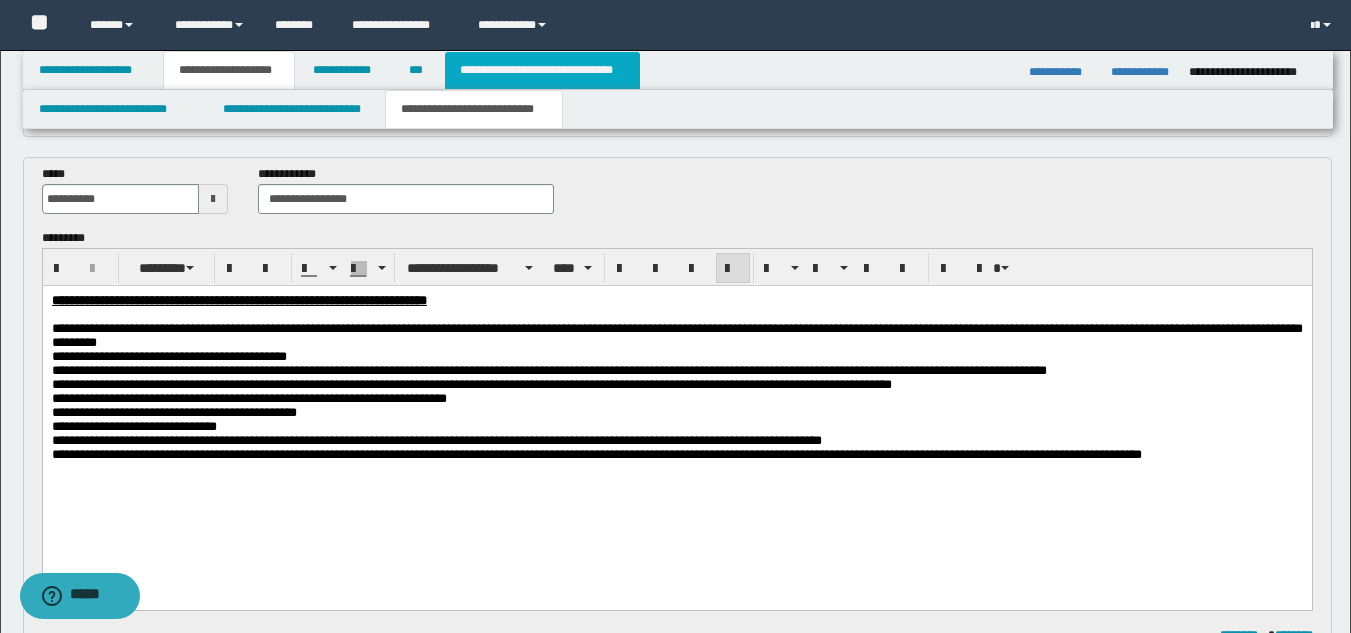 click on "**********" at bounding box center [542, 70] 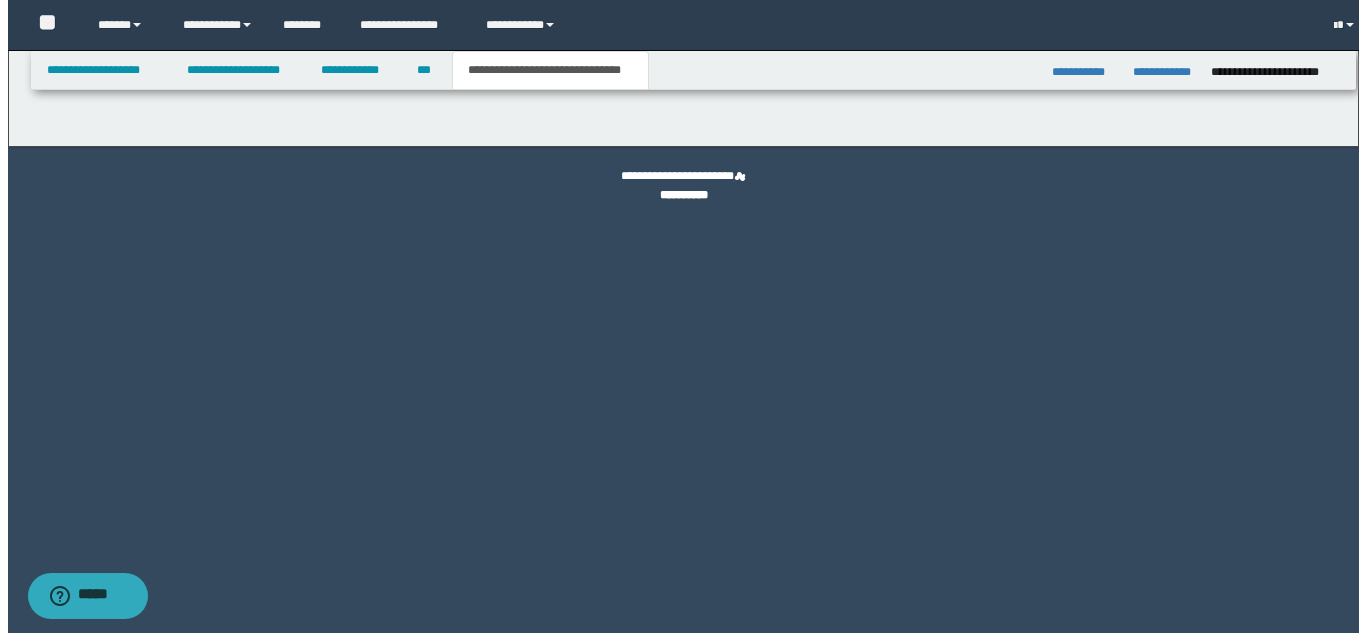 scroll, scrollTop: 0, scrollLeft: 0, axis: both 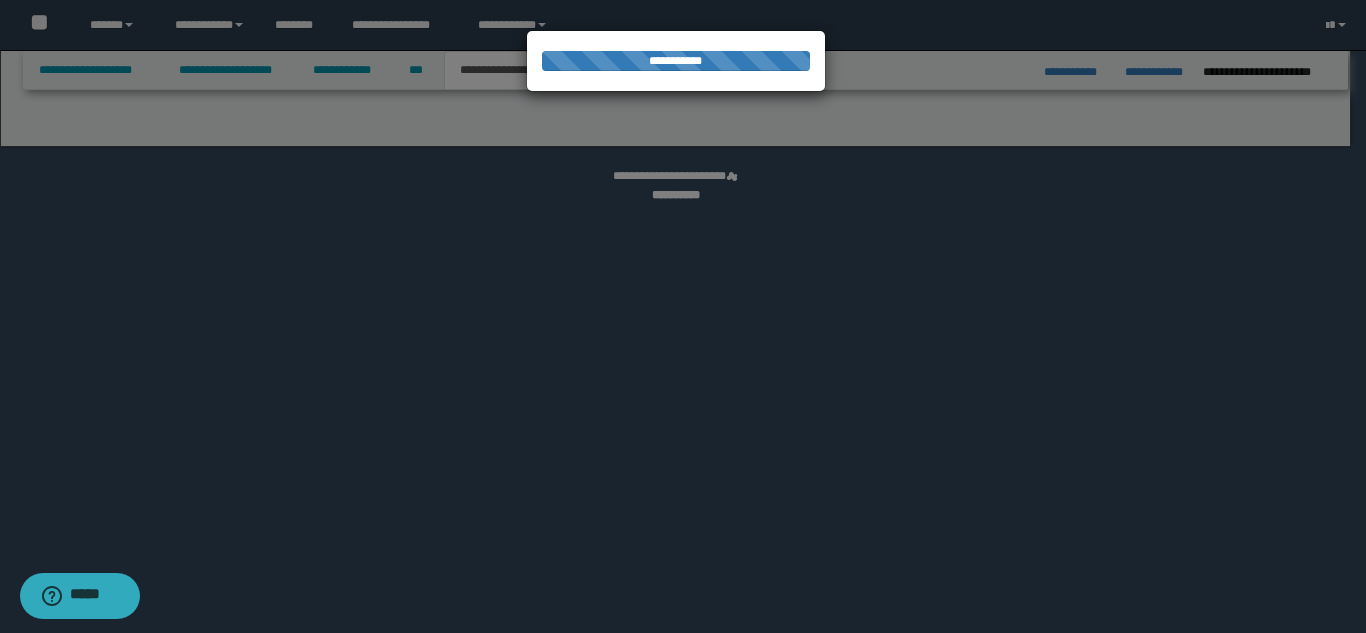 select on "*" 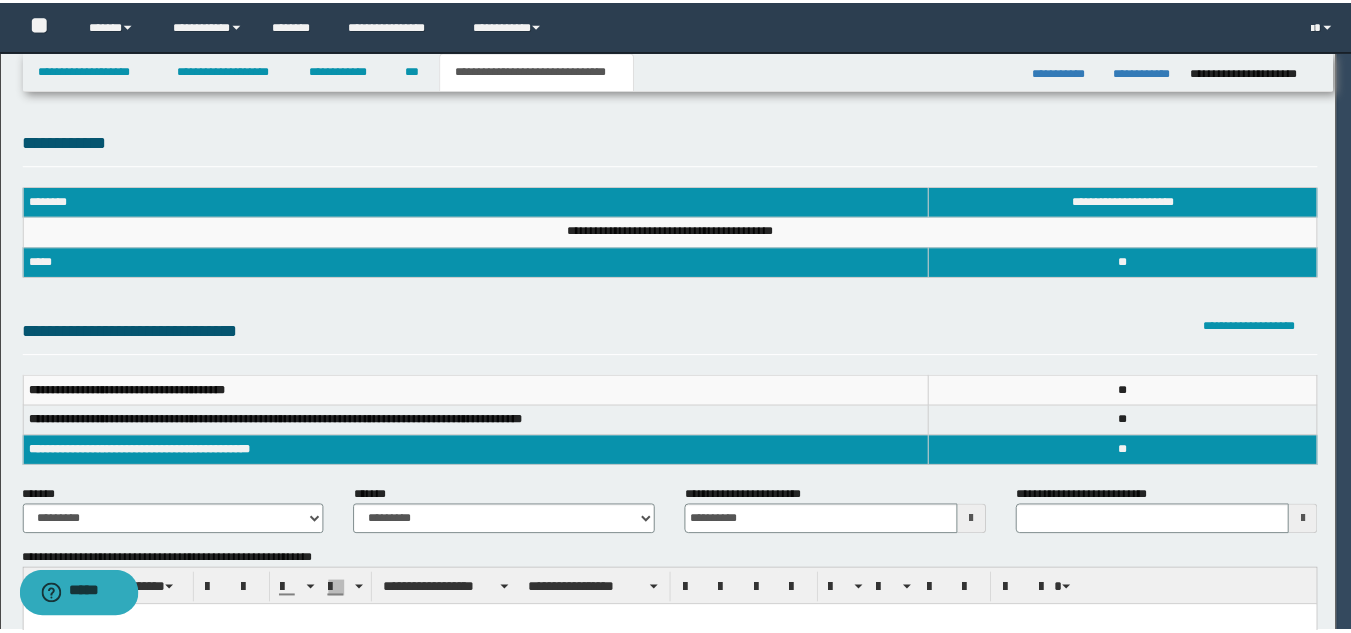 scroll, scrollTop: 0, scrollLeft: 0, axis: both 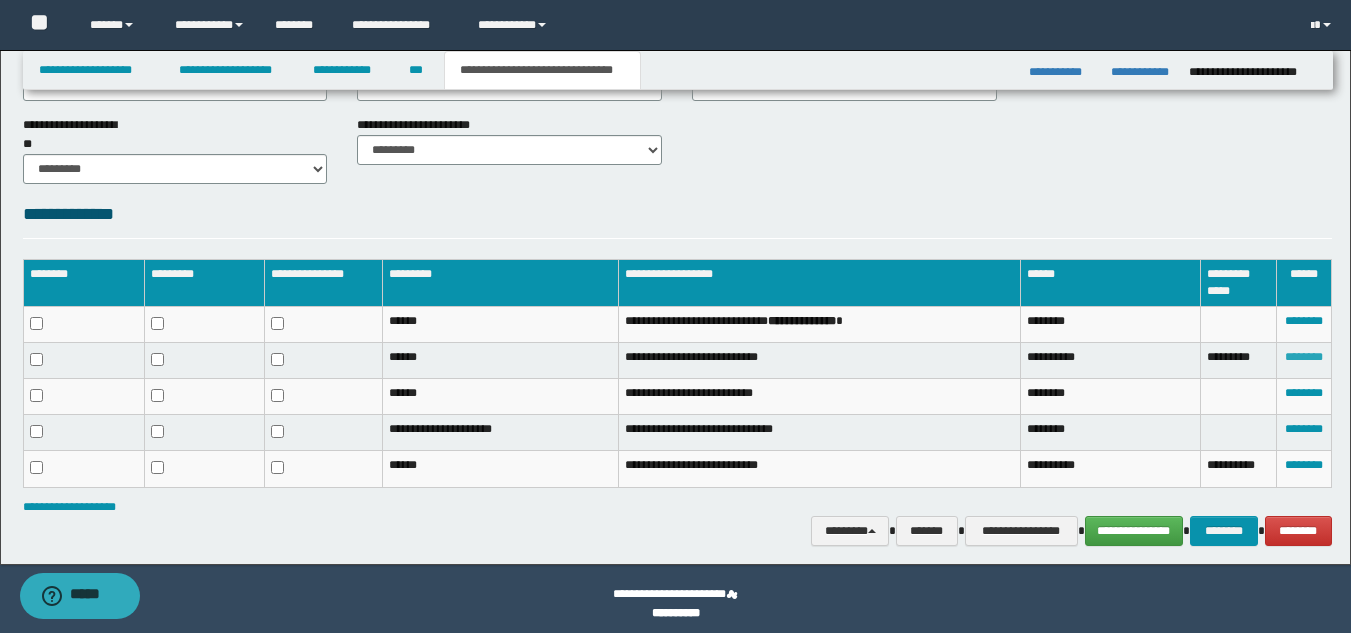 click on "********" at bounding box center [1304, 357] 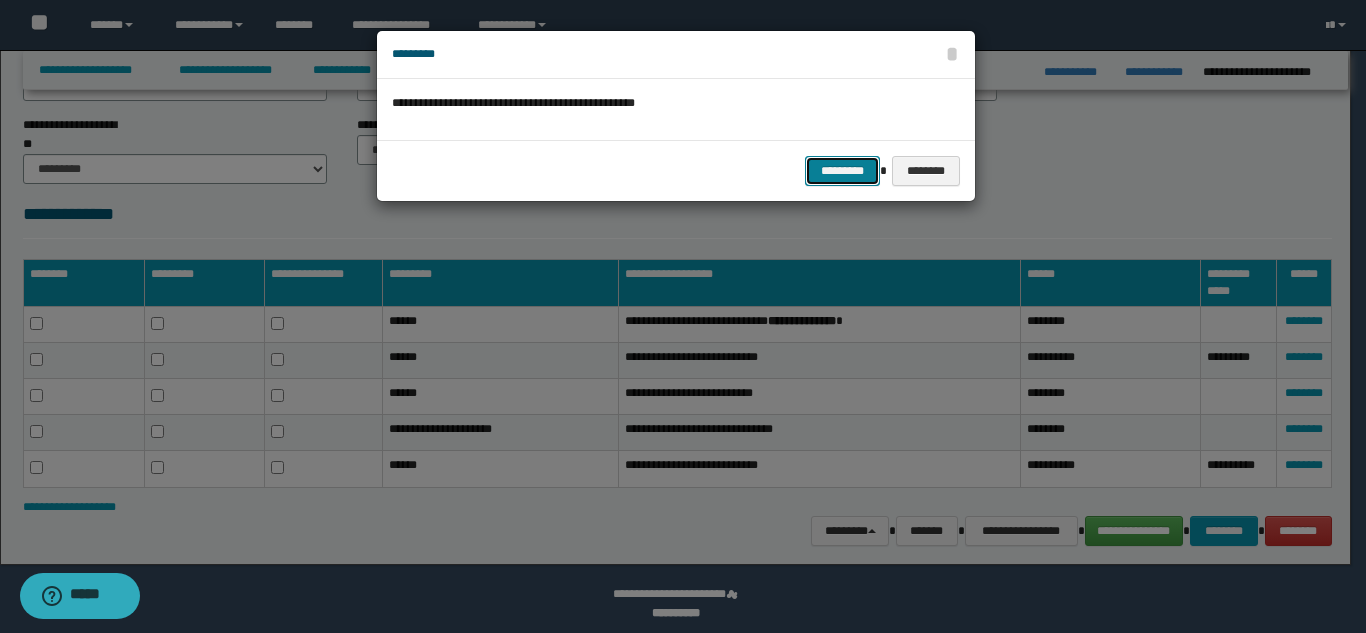 click on "*********" at bounding box center (842, 171) 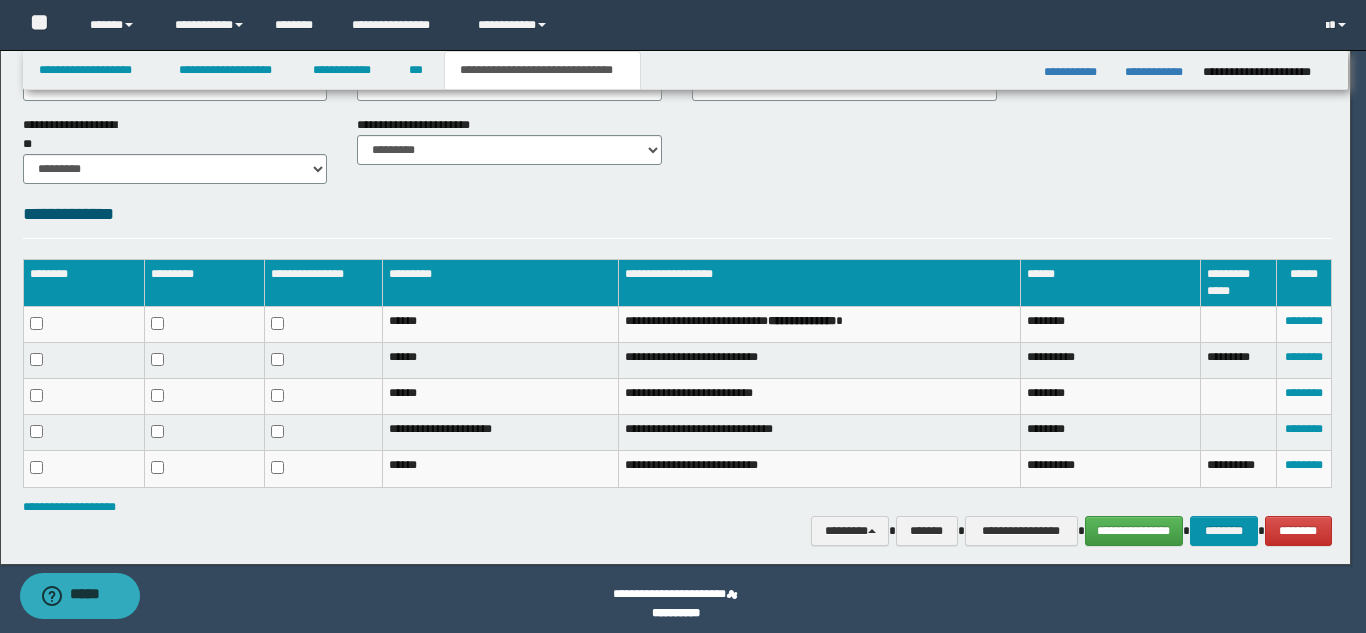 scroll, scrollTop: 834, scrollLeft: 0, axis: vertical 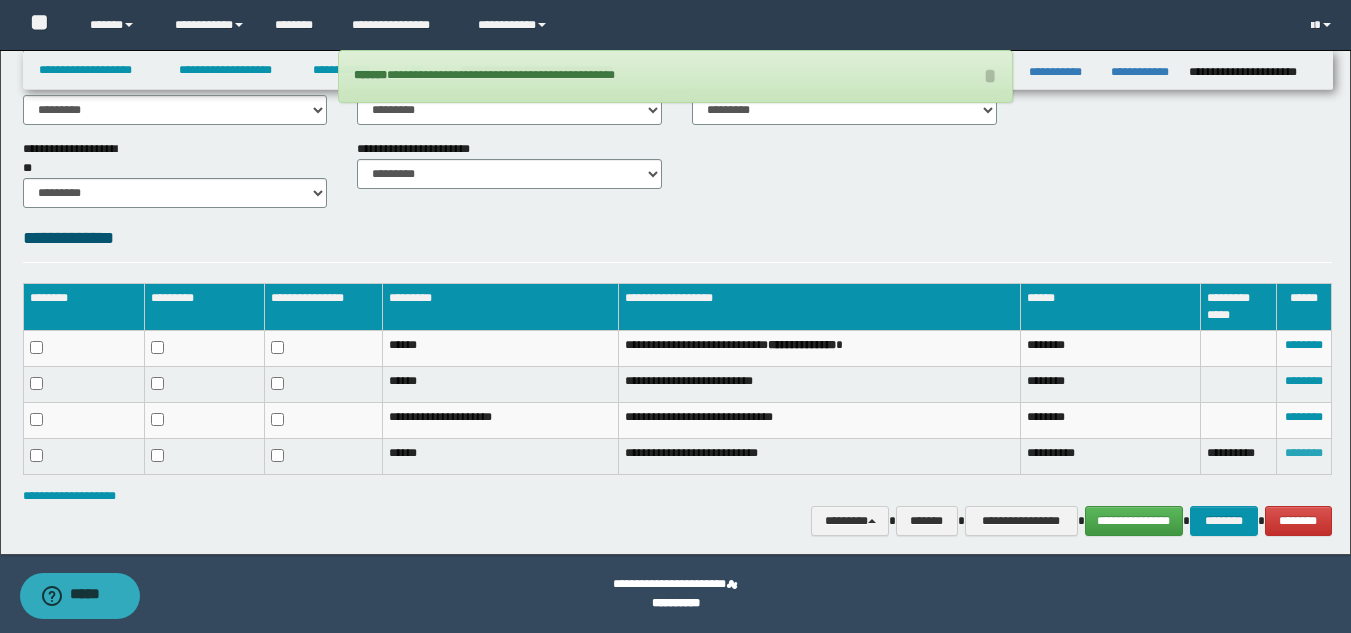 click on "********" at bounding box center [1304, 453] 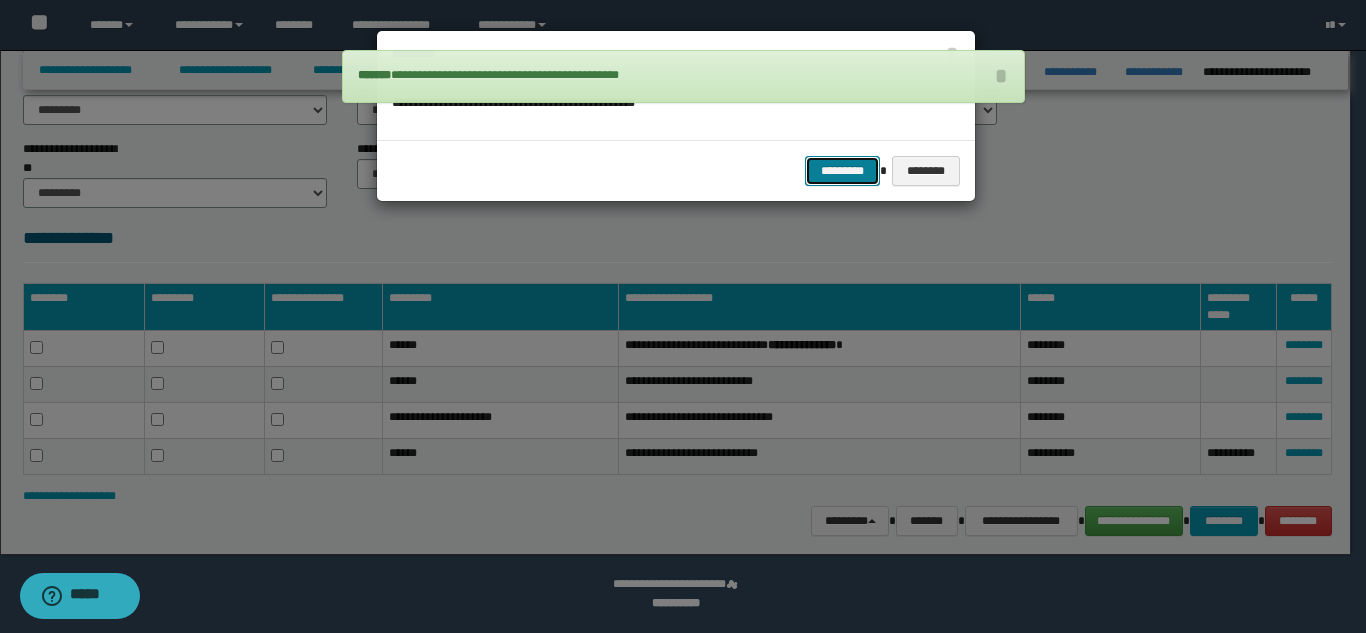 click on "*********" at bounding box center (842, 171) 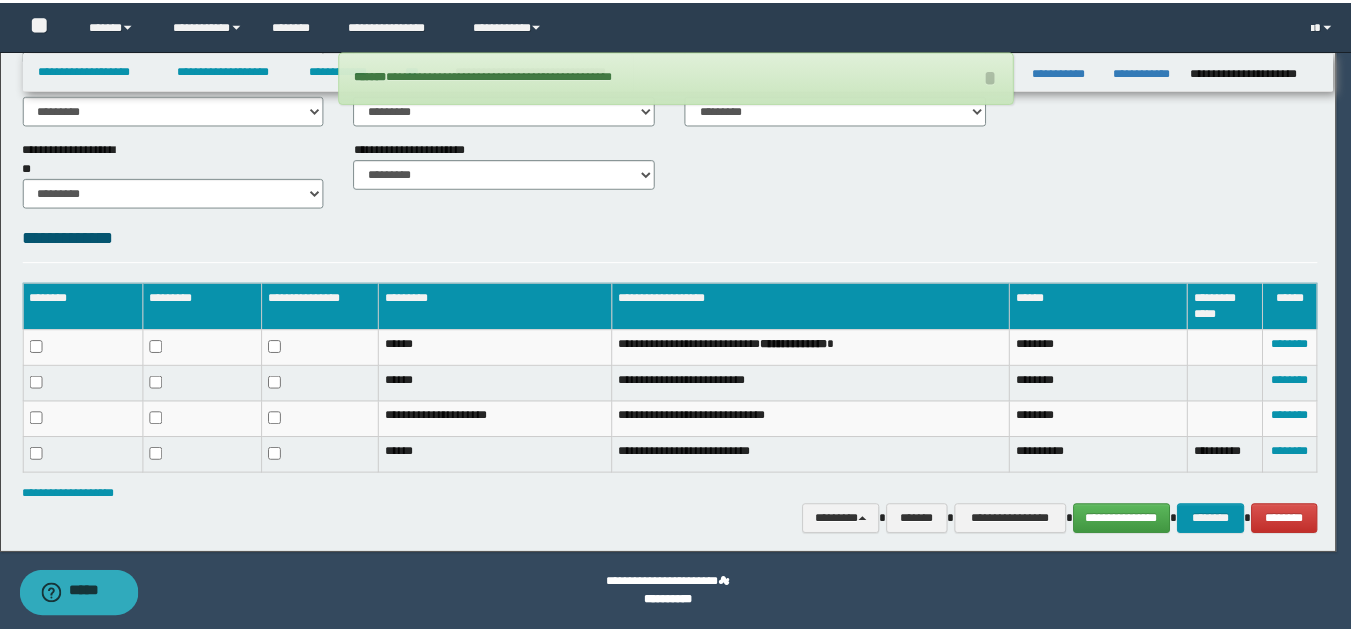 scroll, scrollTop: 800, scrollLeft: 0, axis: vertical 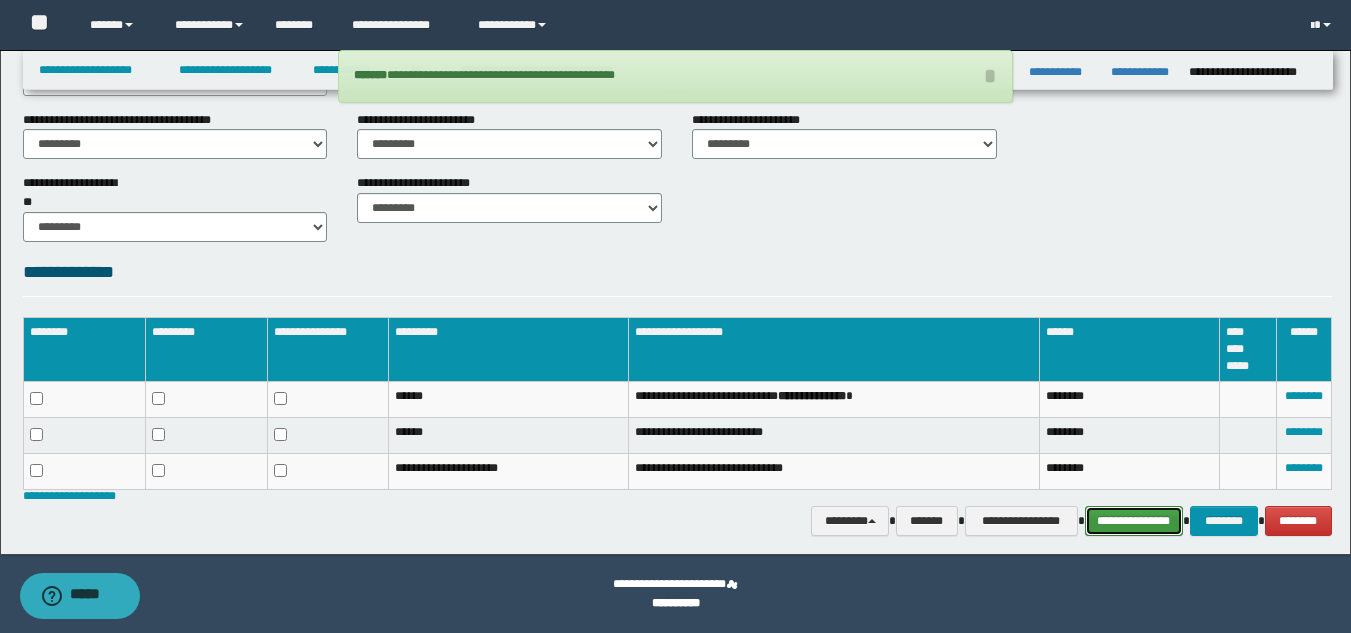 click on "**********" at bounding box center (1134, 521) 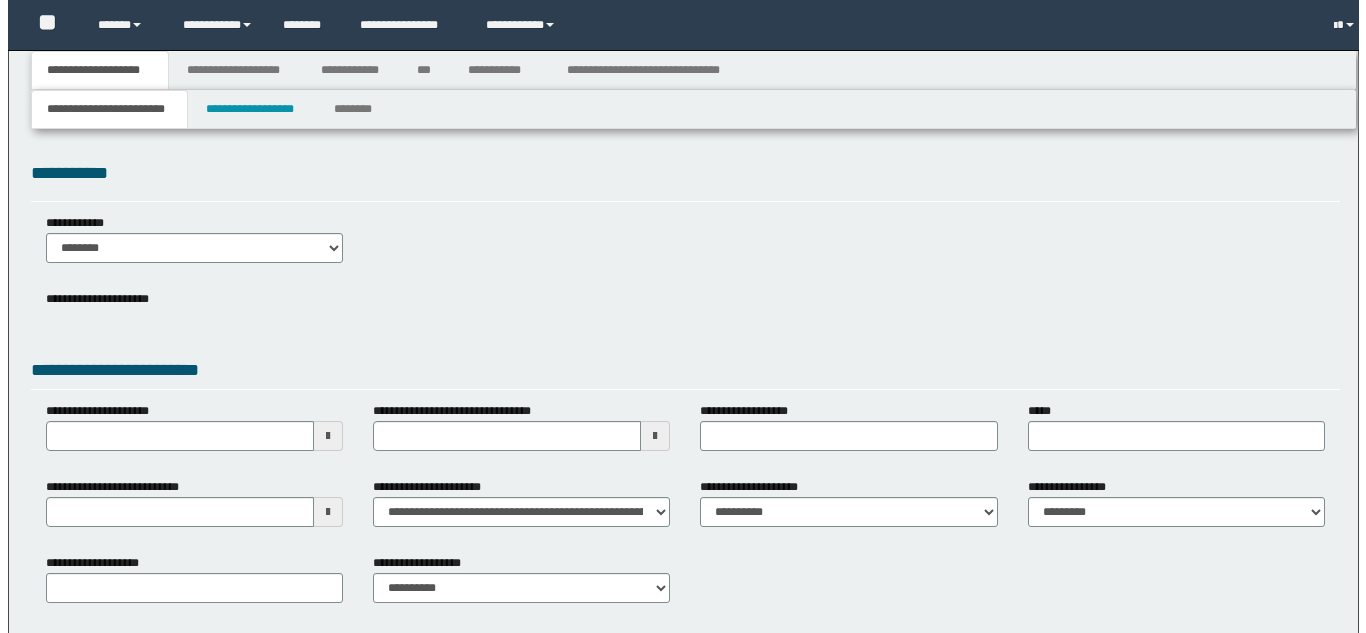 scroll, scrollTop: 0, scrollLeft: 0, axis: both 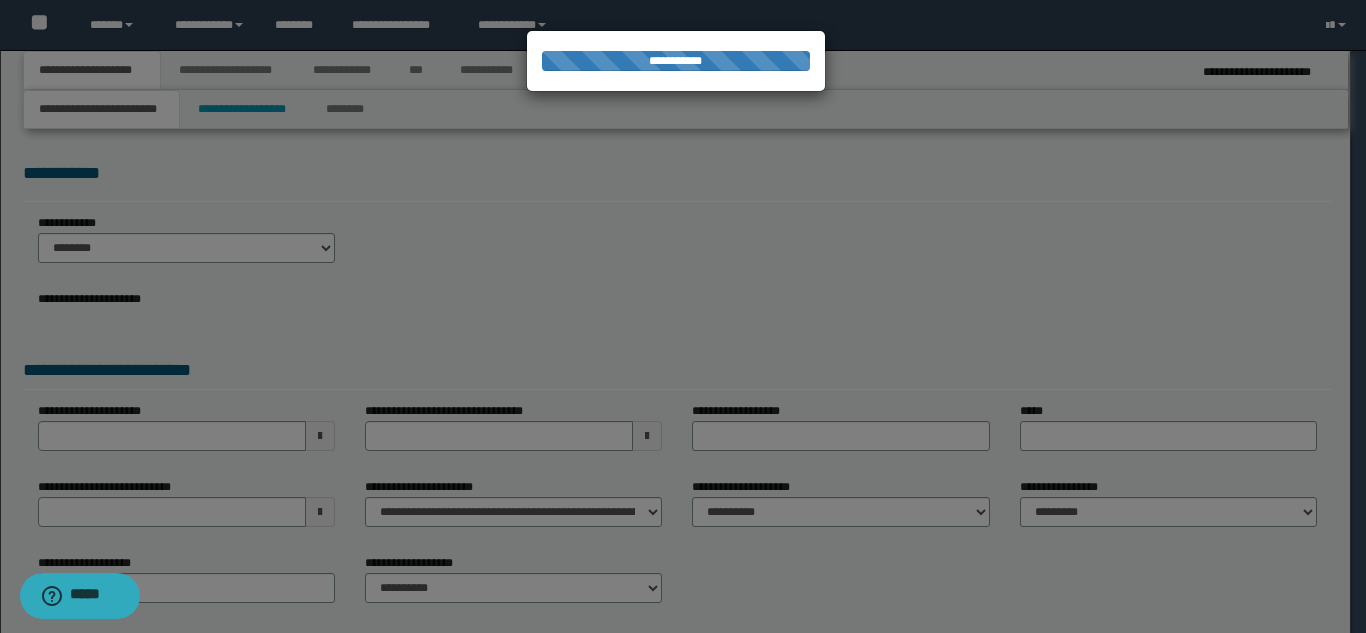 select on "*" 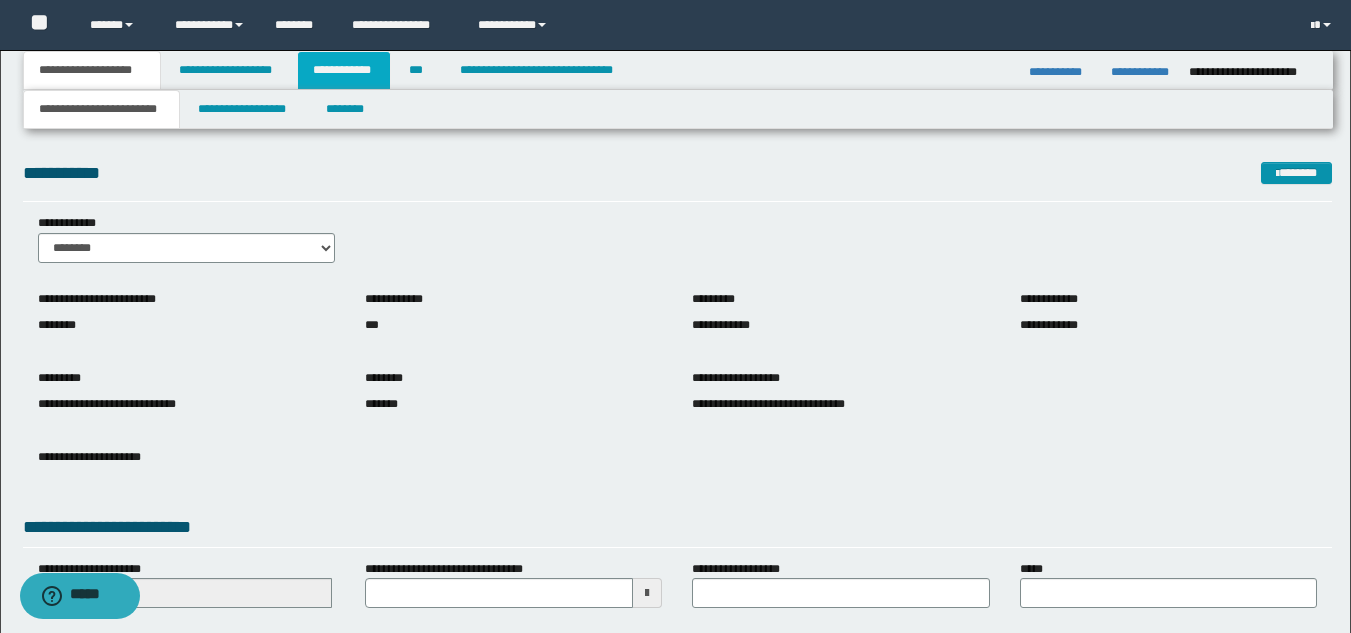 click on "**********" at bounding box center (344, 70) 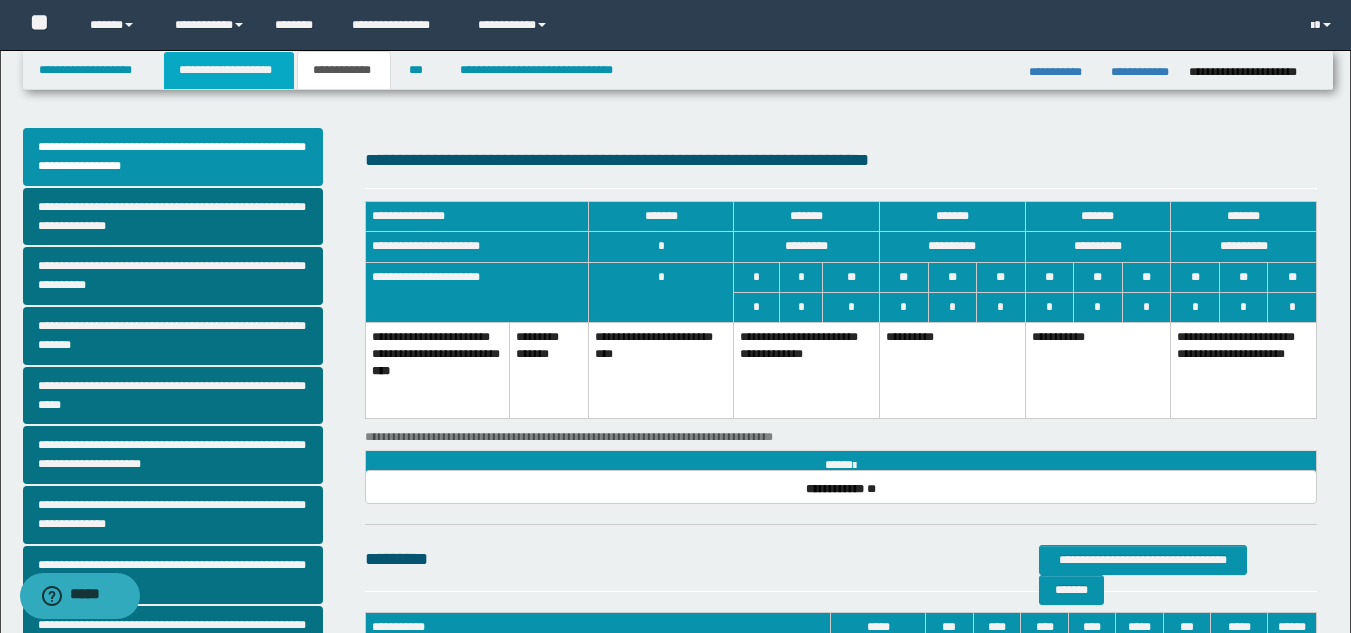 click on "**********" at bounding box center [229, 70] 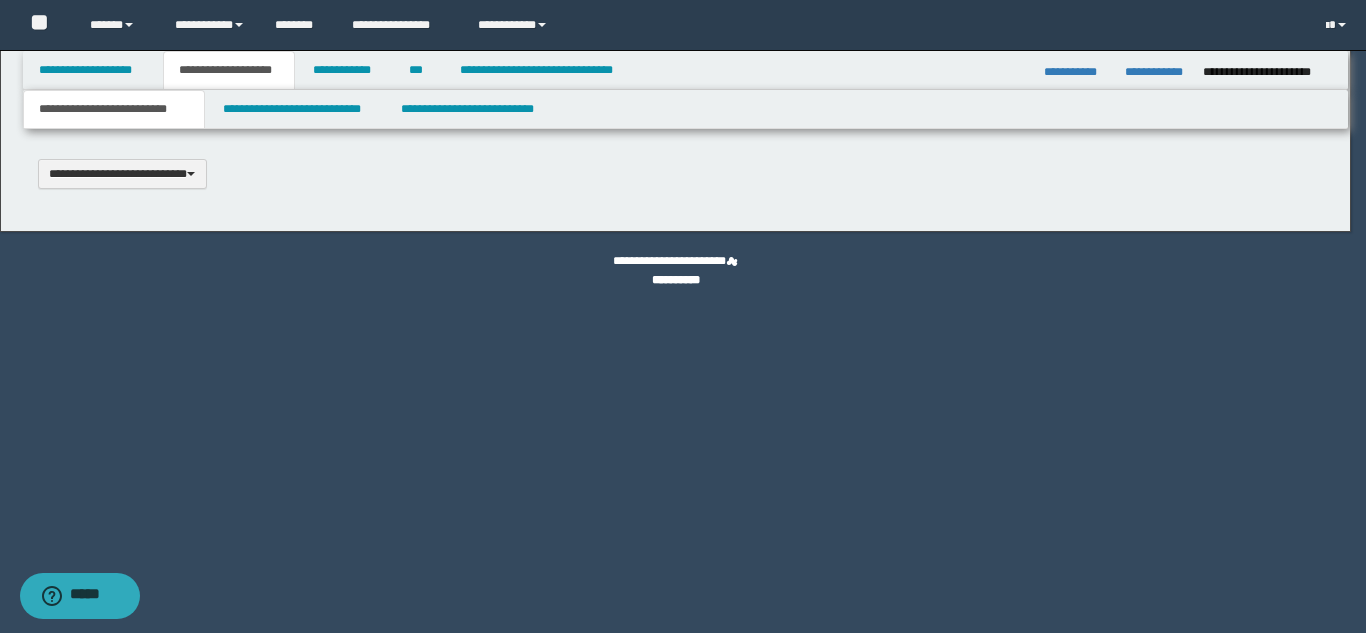scroll, scrollTop: 0, scrollLeft: 0, axis: both 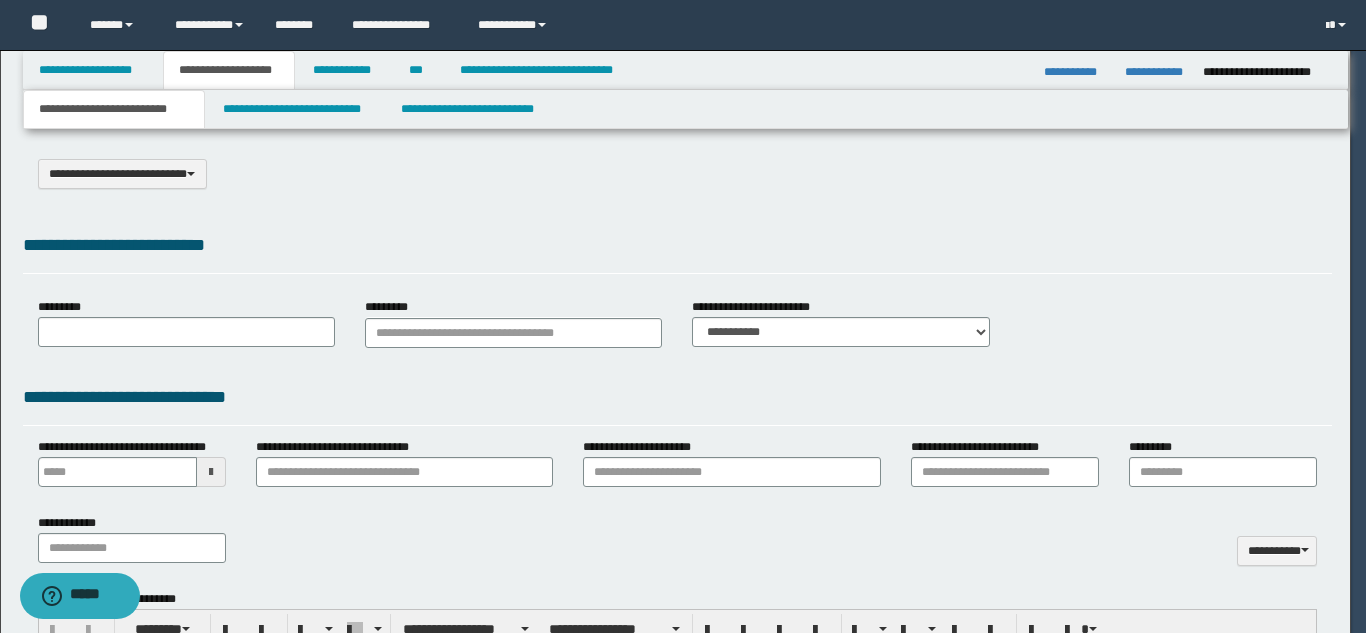type on "**********" 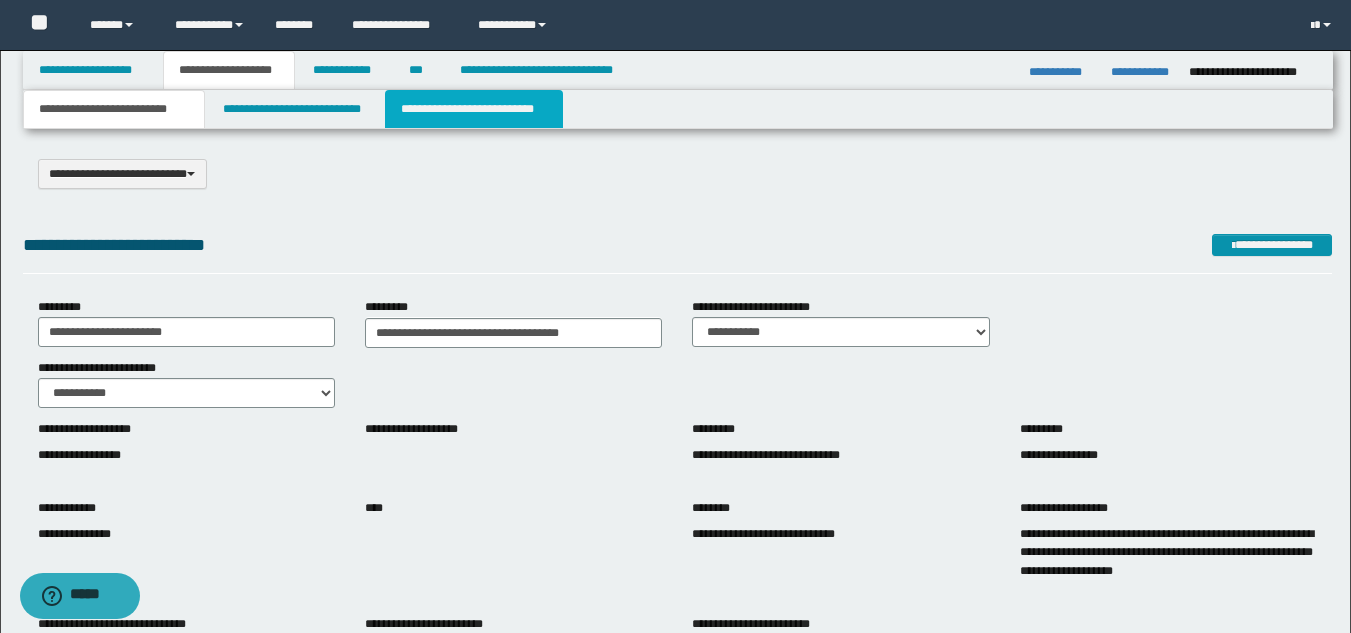 click on "**********" at bounding box center (474, 109) 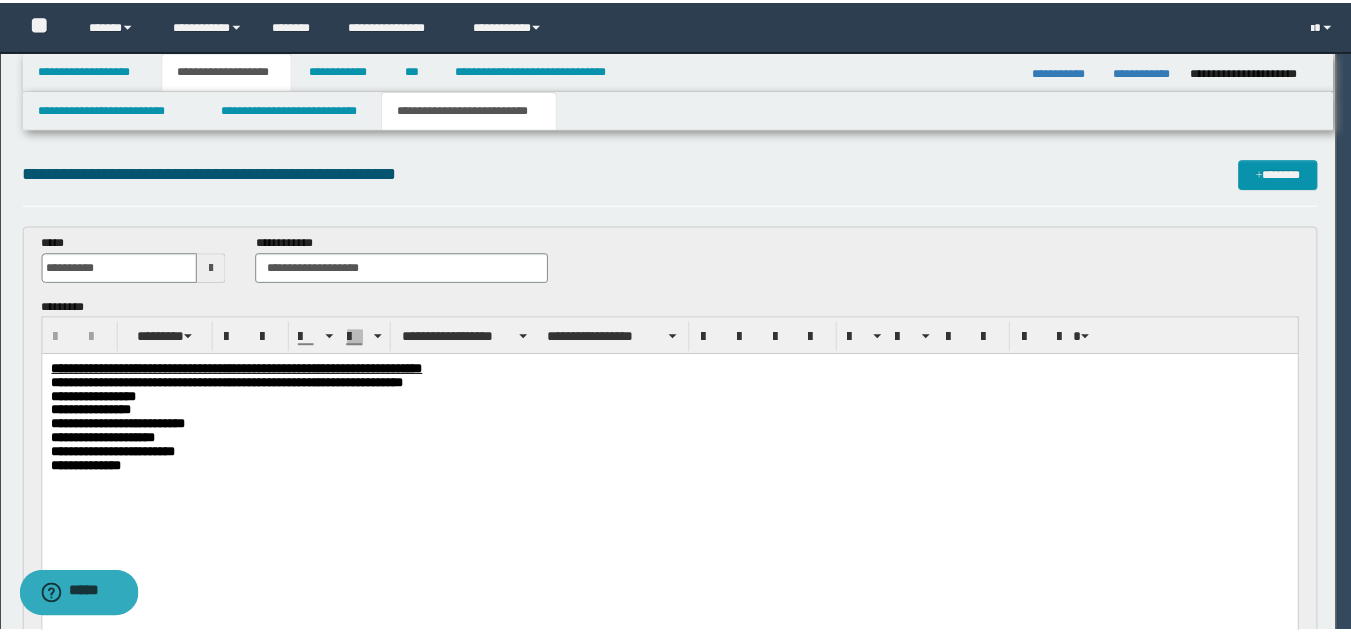 scroll, scrollTop: 0, scrollLeft: 0, axis: both 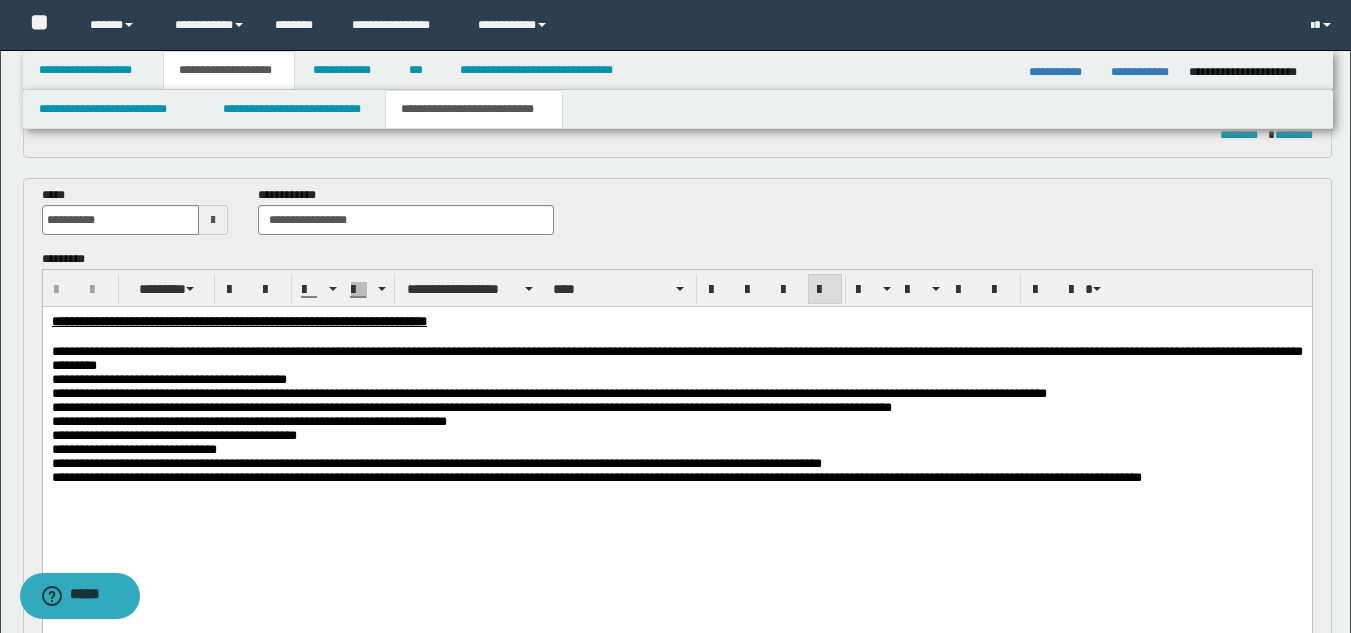 click on "**********" at bounding box center [676, 357] 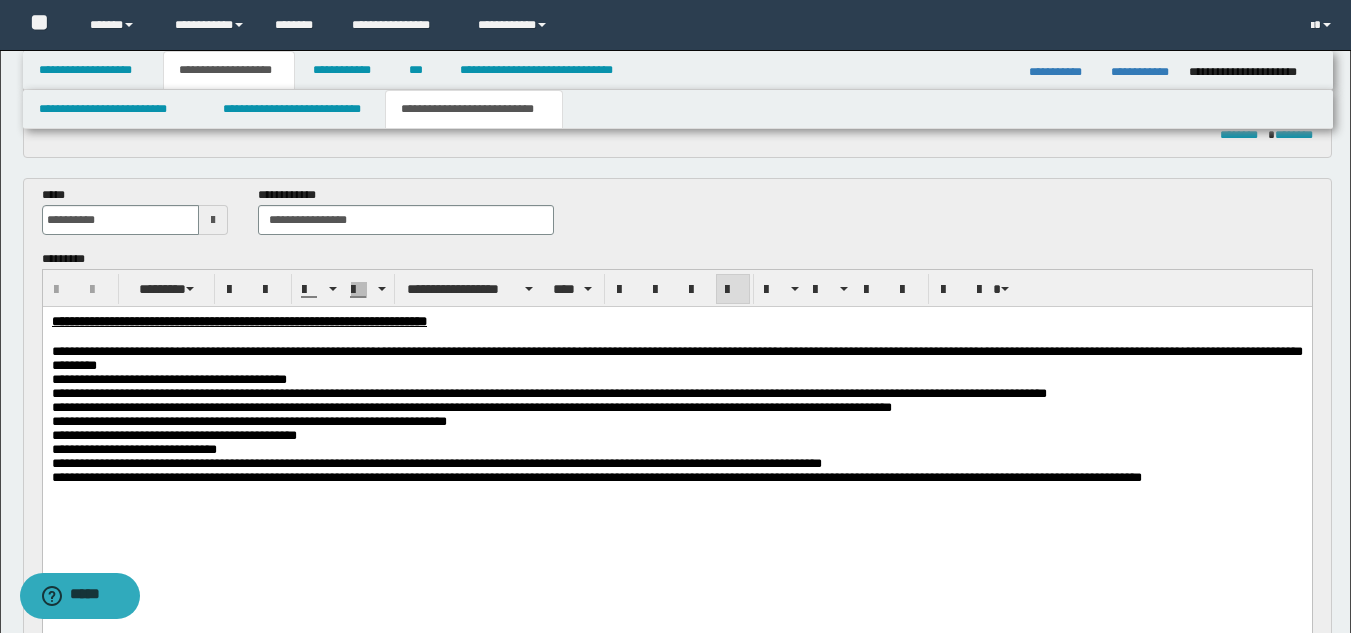 type 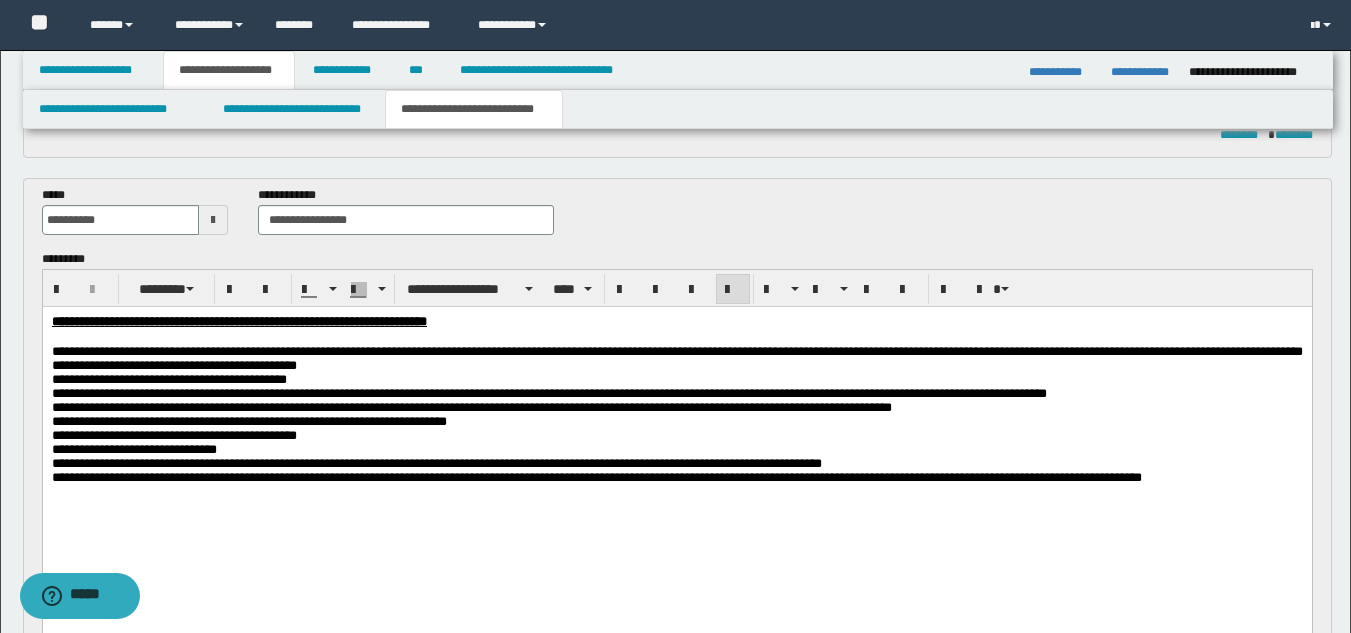 click on "**********" at bounding box center (548, 392) 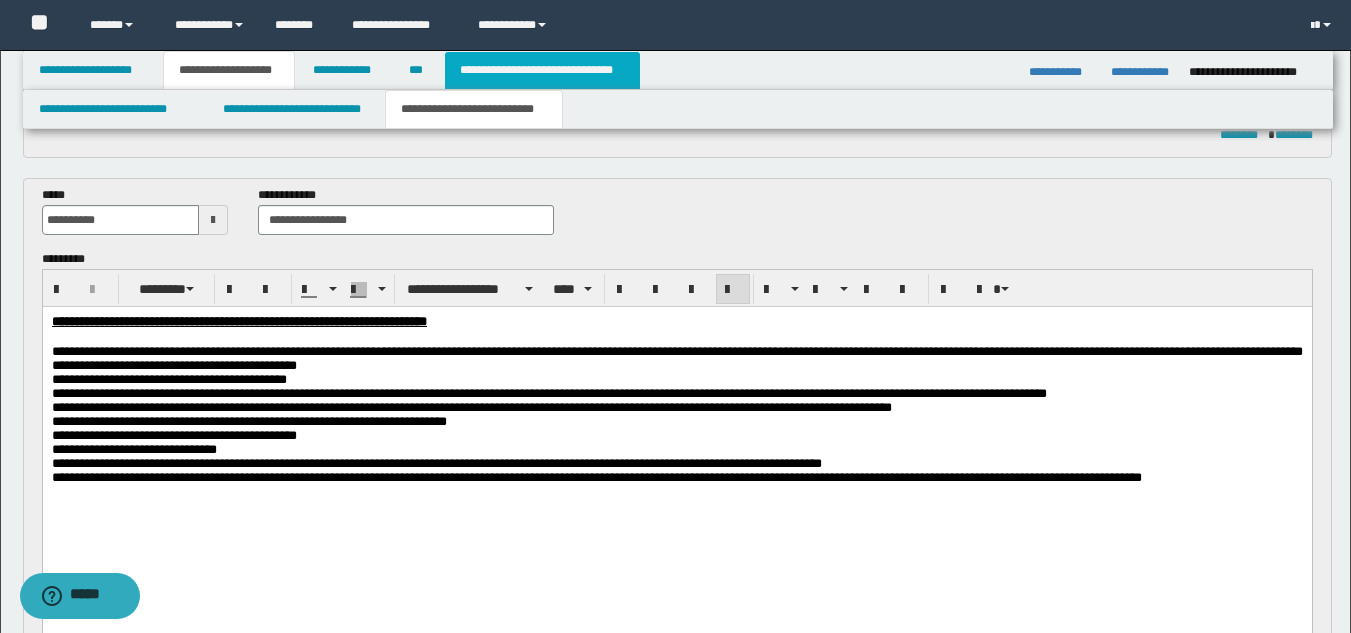 click on "**********" at bounding box center (542, 70) 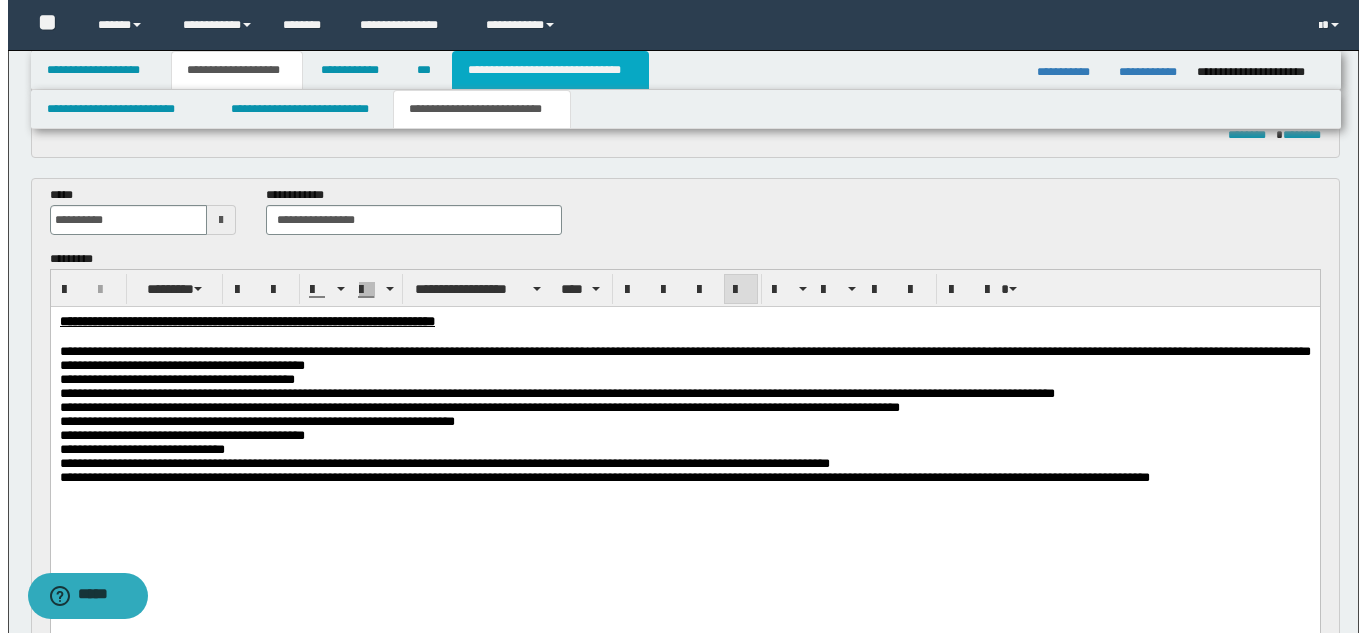 scroll, scrollTop: 0, scrollLeft: 0, axis: both 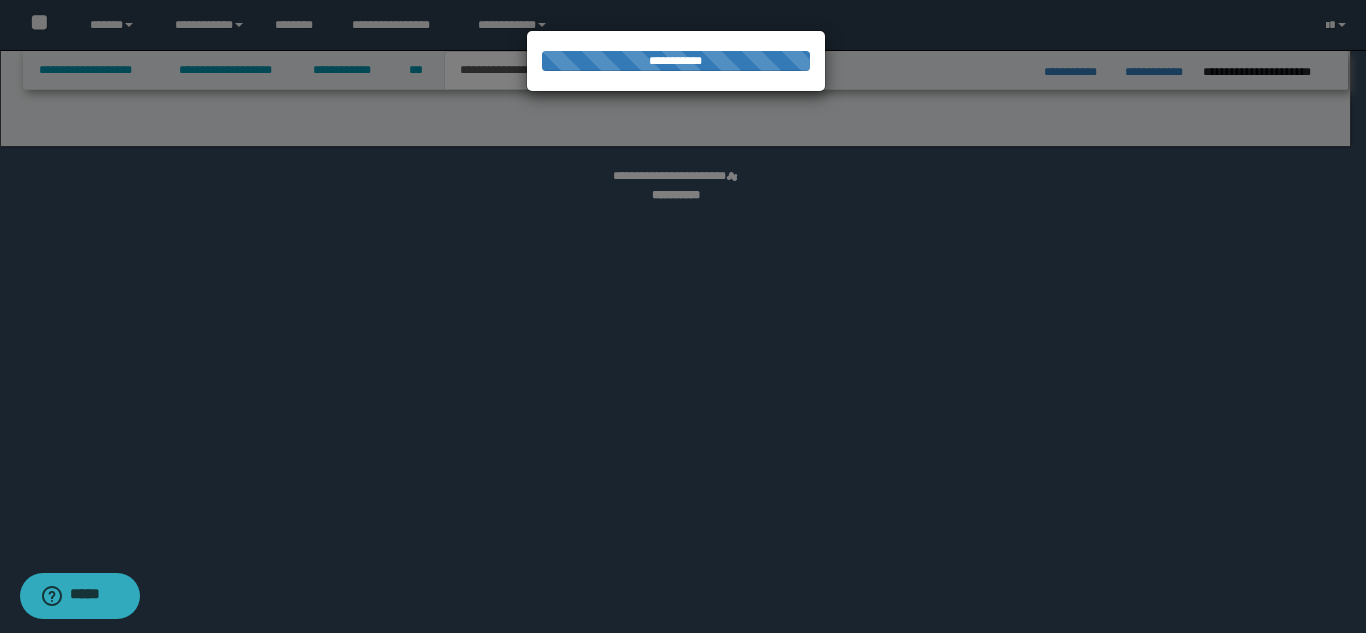 select on "*" 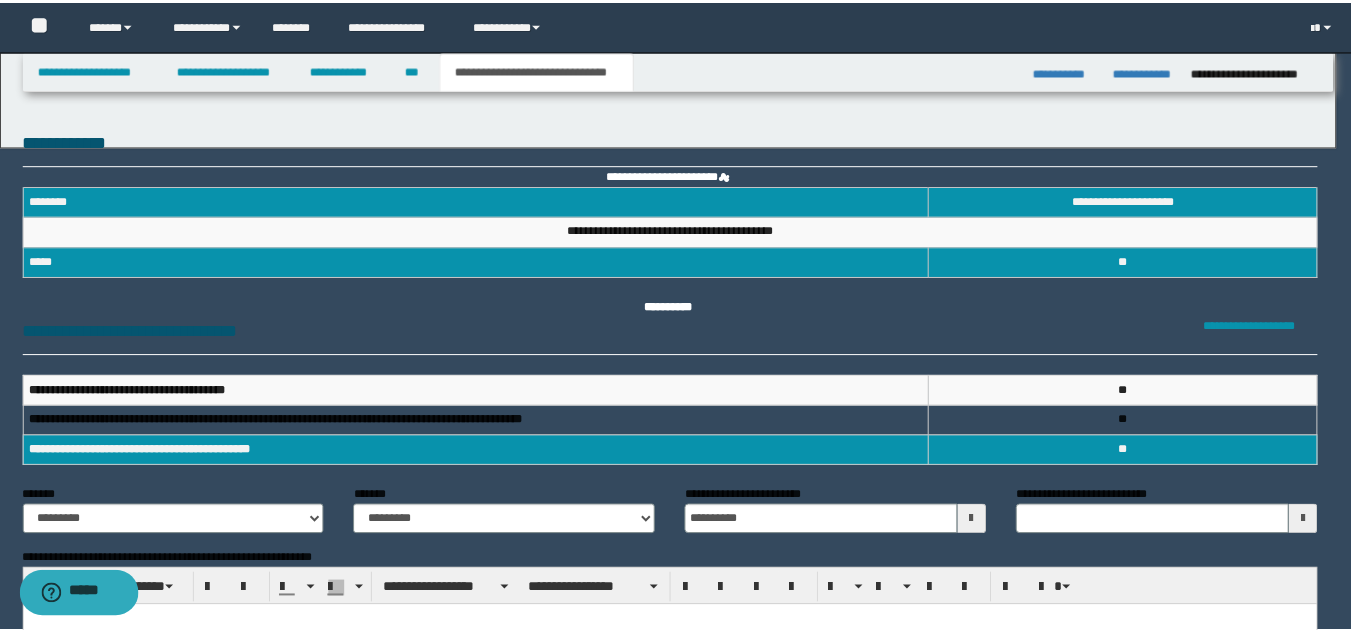 scroll, scrollTop: 0, scrollLeft: 0, axis: both 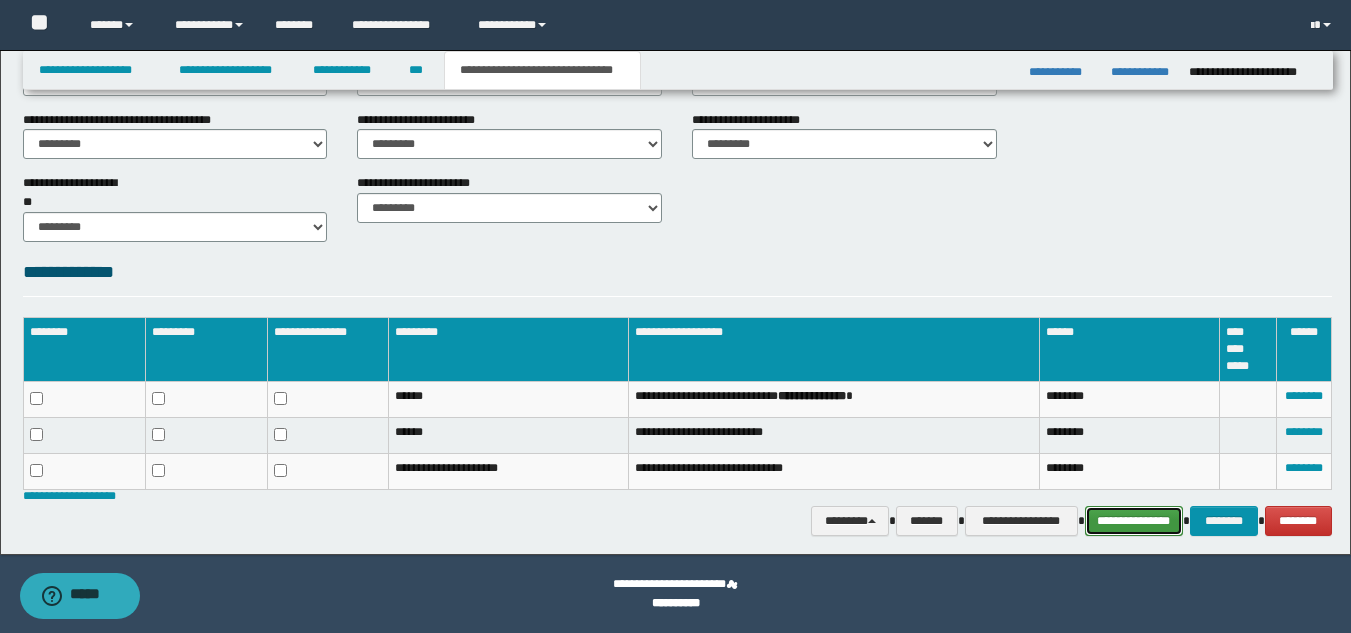 click on "**********" at bounding box center [1134, 521] 